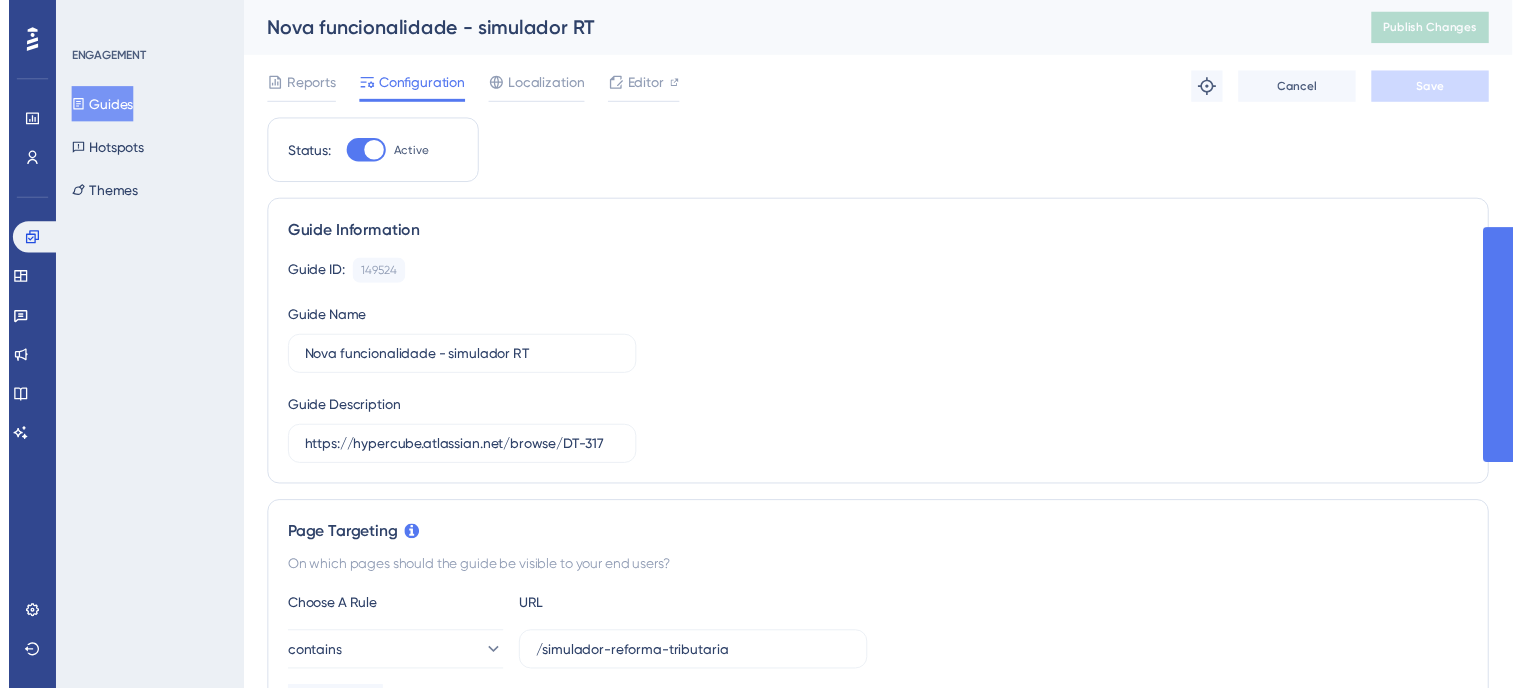 scroll, scrollTop: 0, scrollLeft: 0, axis: both 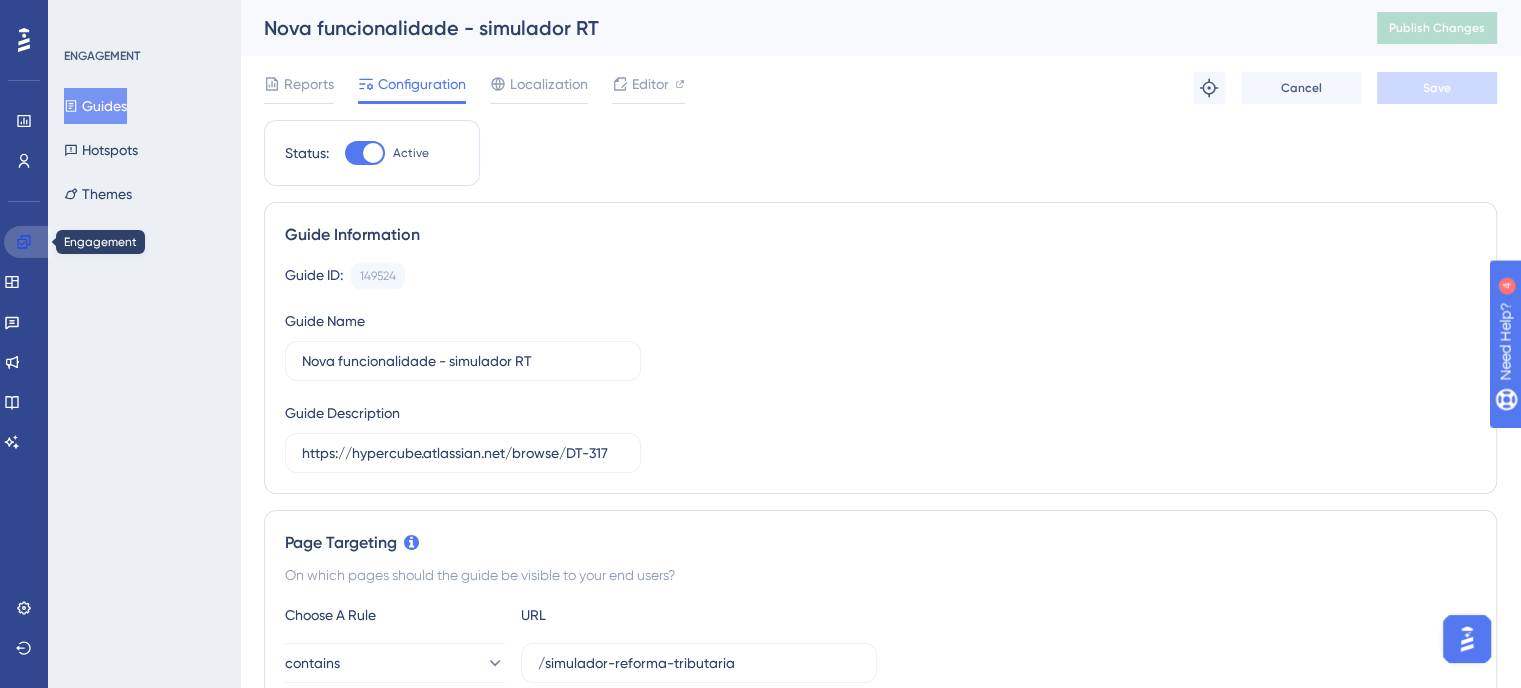 click at bounding box center (28, 242) 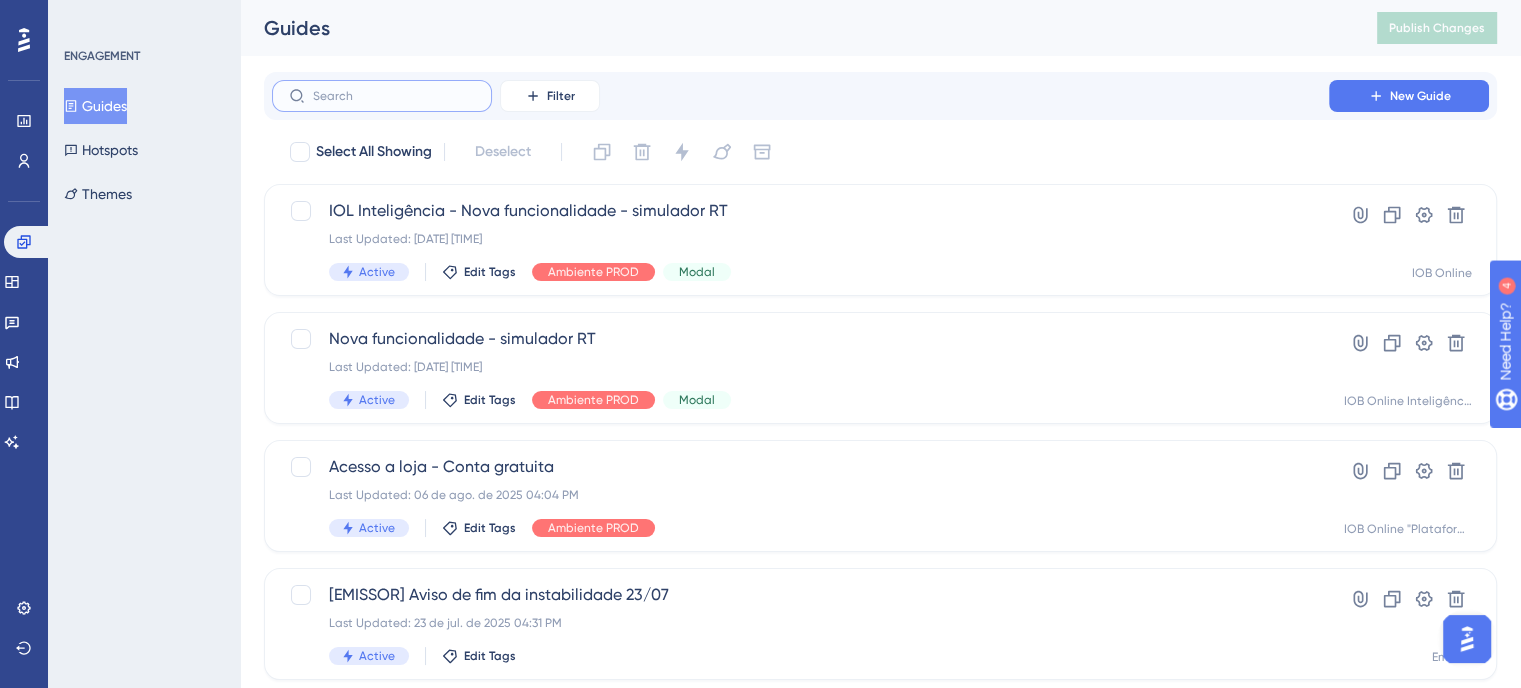 click at bounding box center [394, 96] 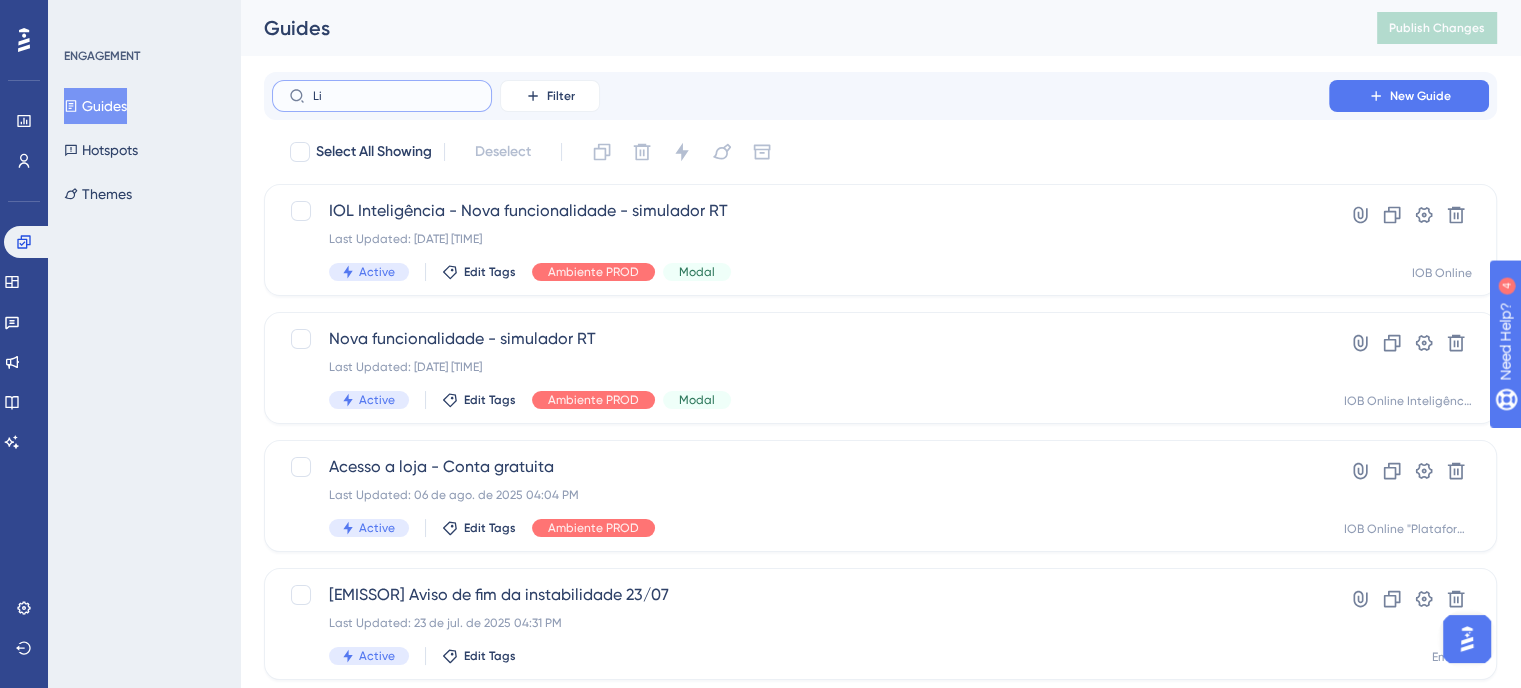type on "Lik" 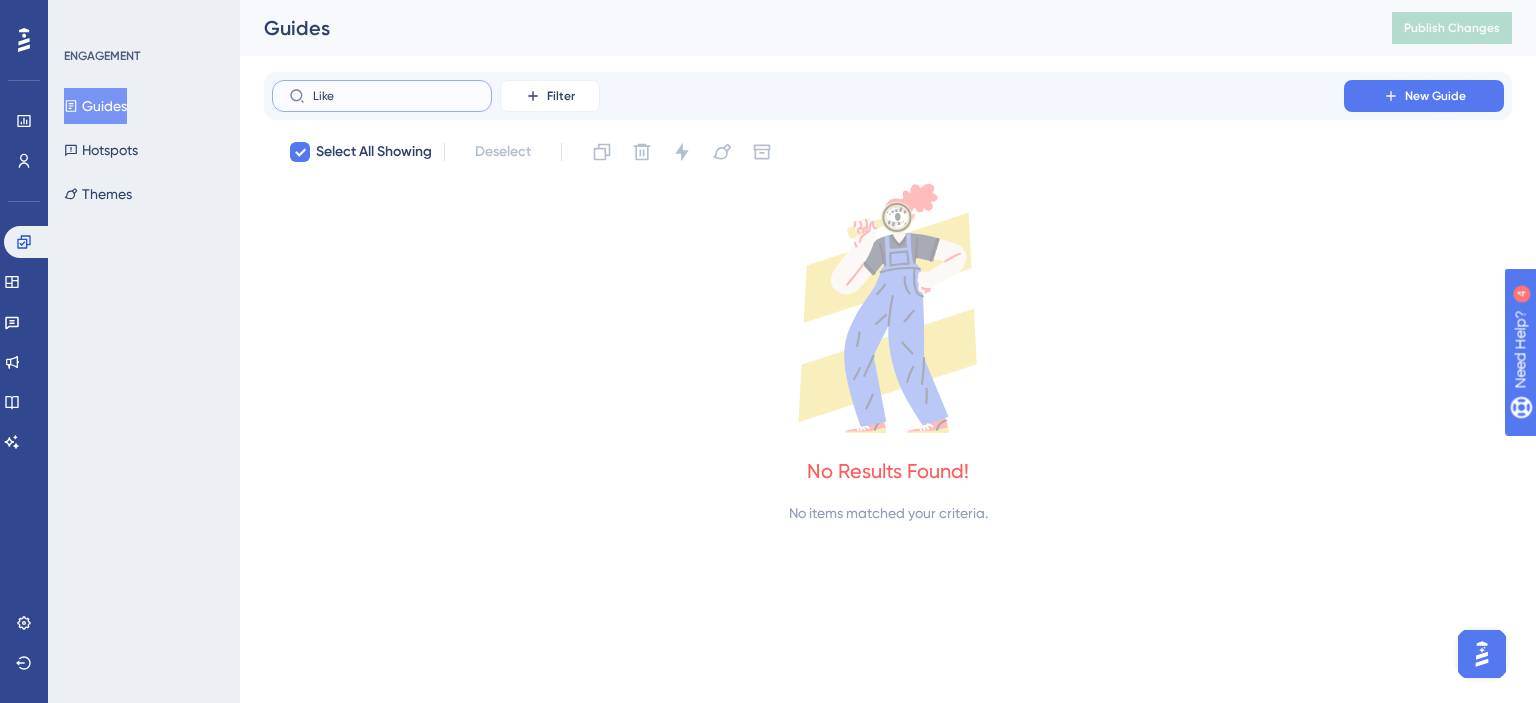 type on "Like" 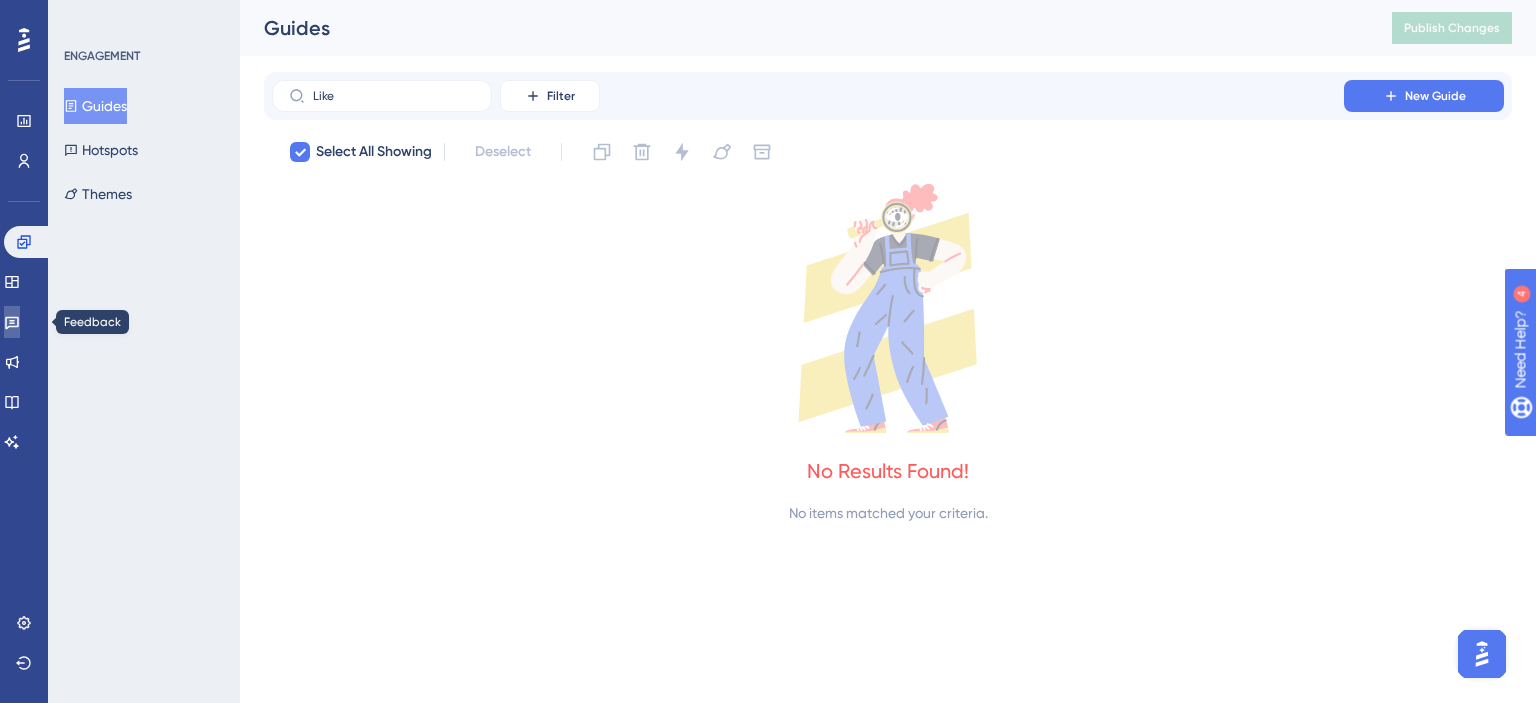 click 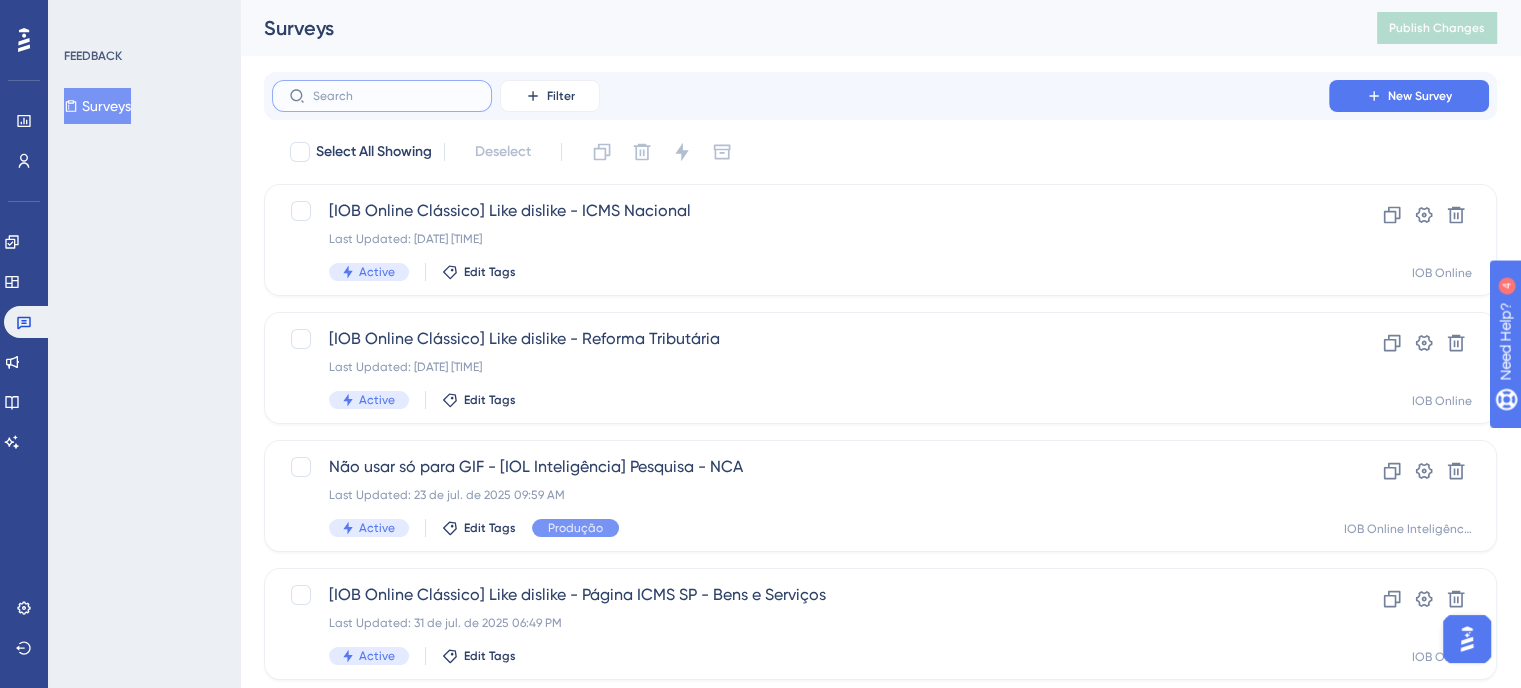 click at bounding box center (394, 96) 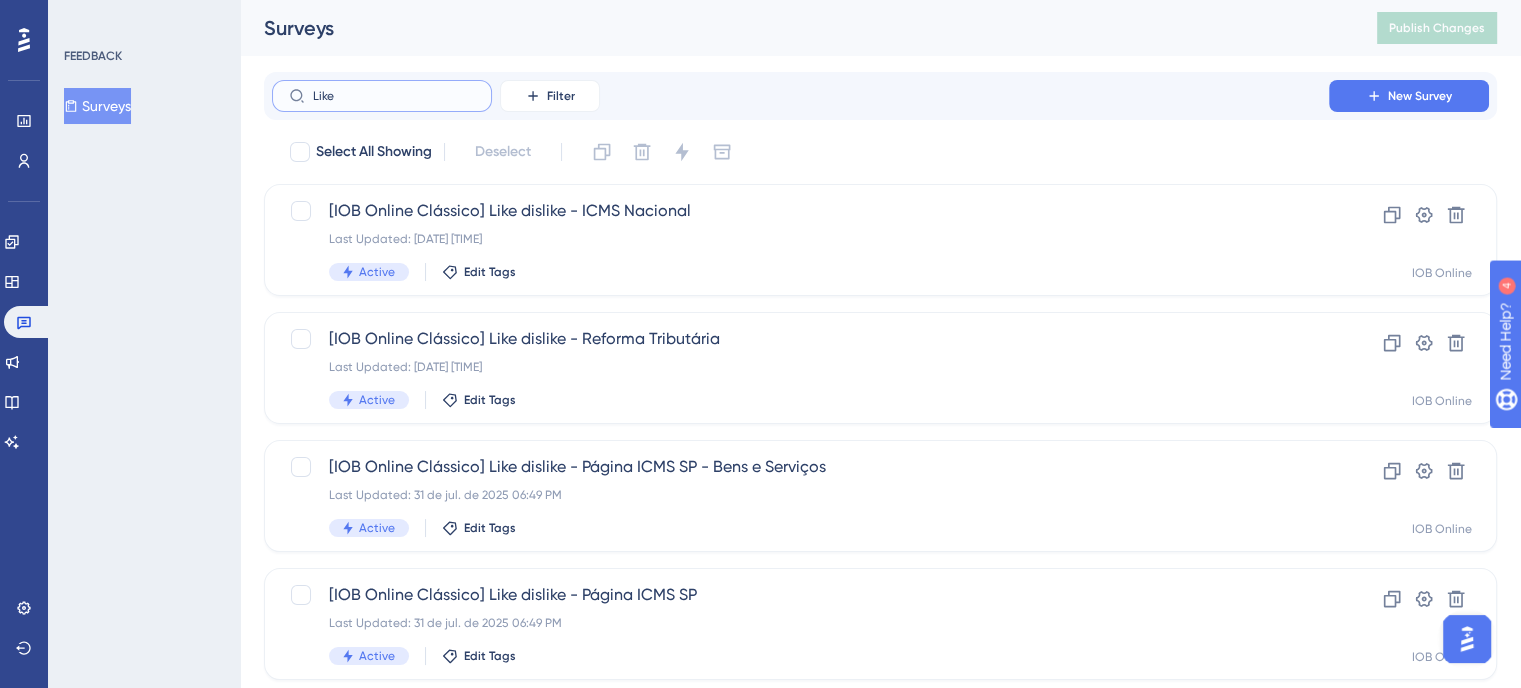 click on "Like" at bounding box center (394, 96) 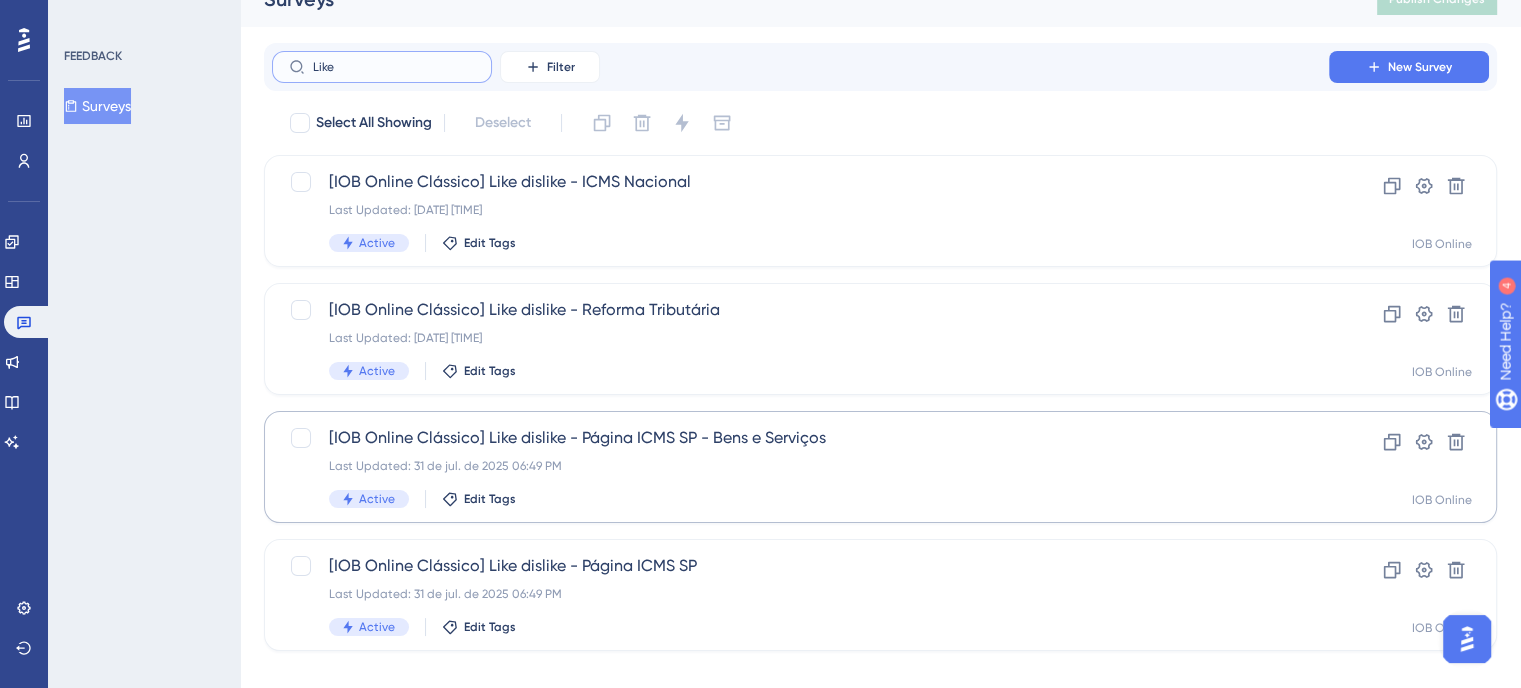 scroll, scrollTop: 56, scrollLeft: 0, axis: vertical 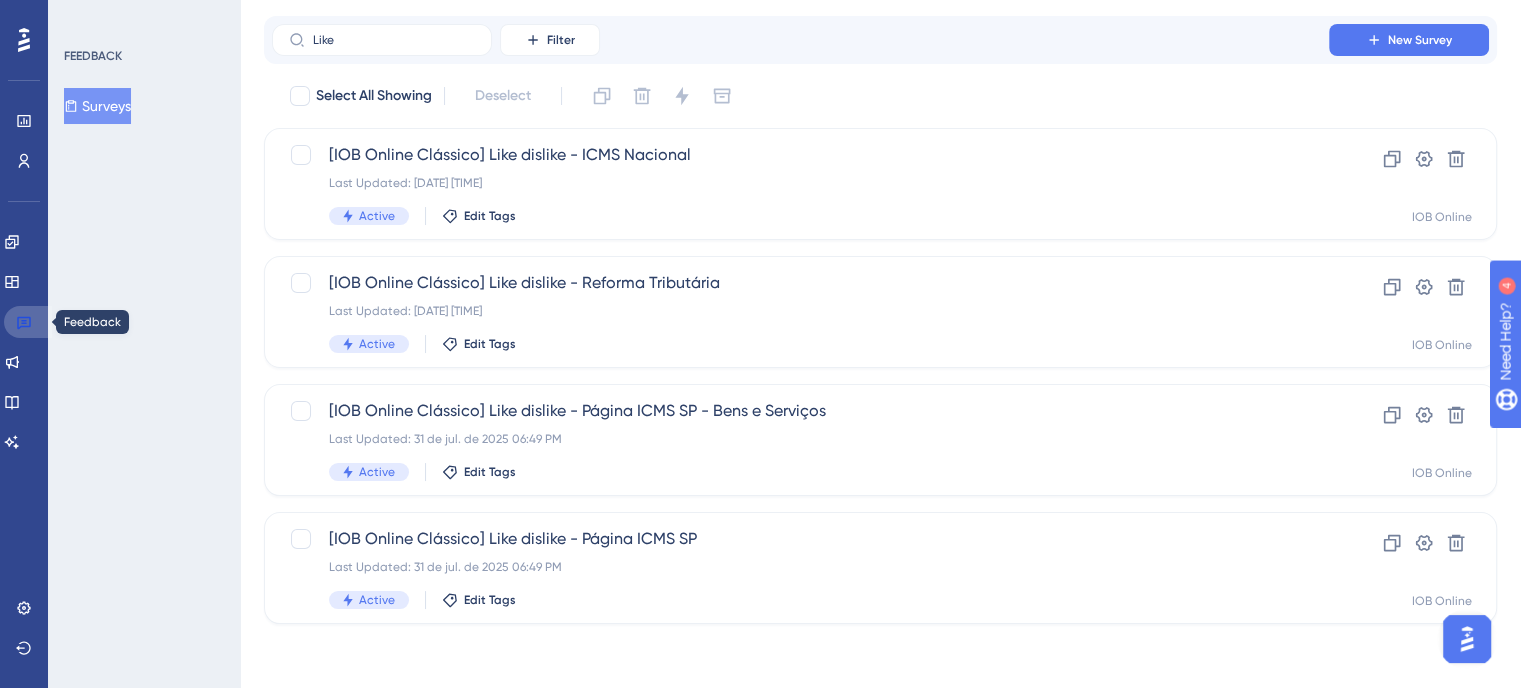 click 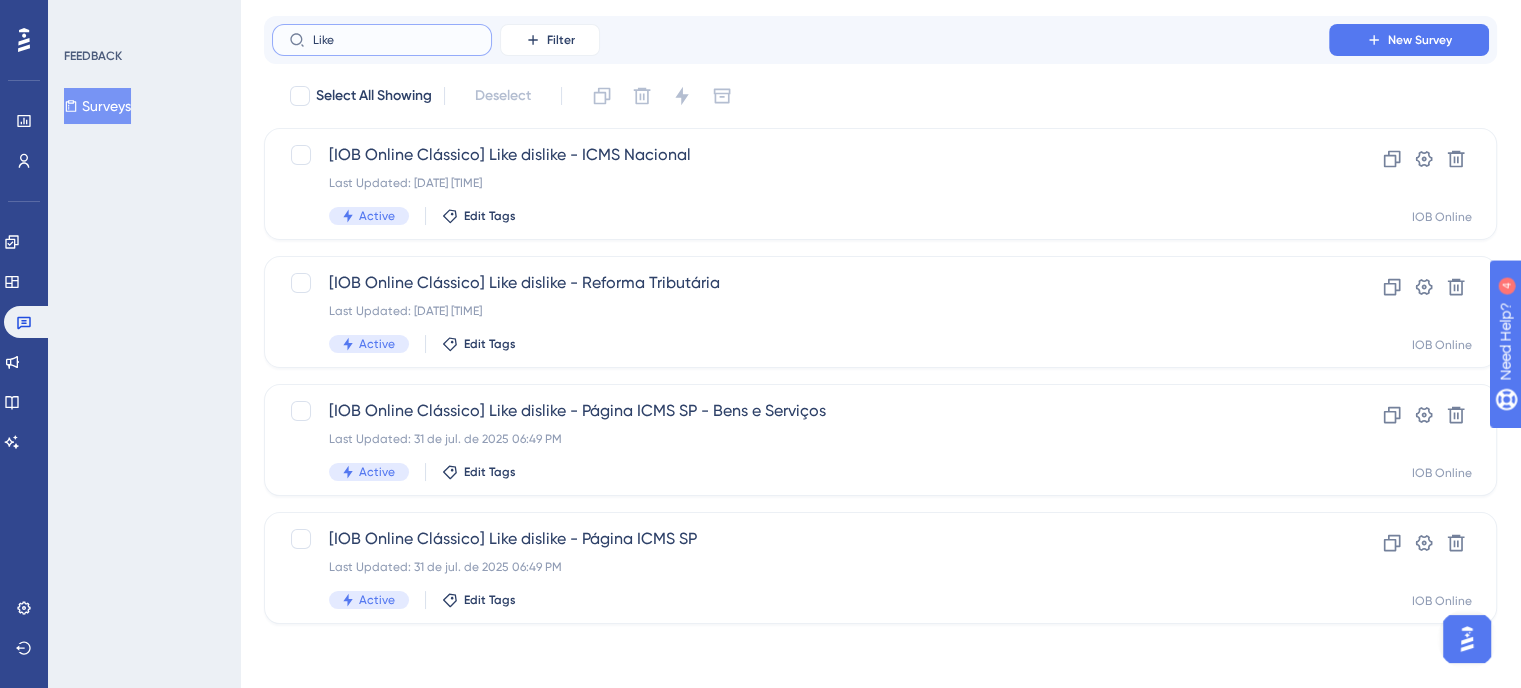 drag, startPoint x: 377, startPoint y: 43, endPoint x: 198, endPoint y: 23, distance: 180.11385 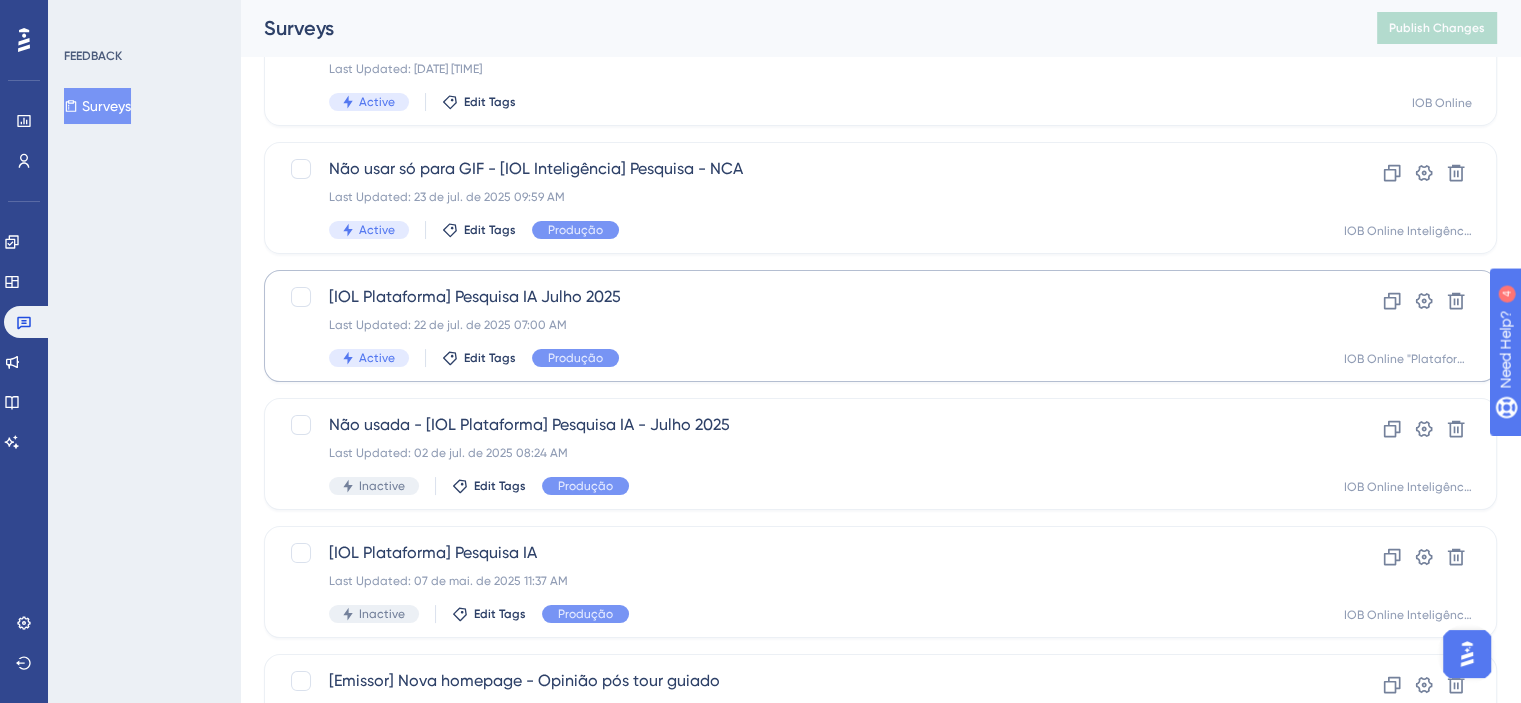scroll, scrollTop: 256, scrollLeft: 0, axis: vertical 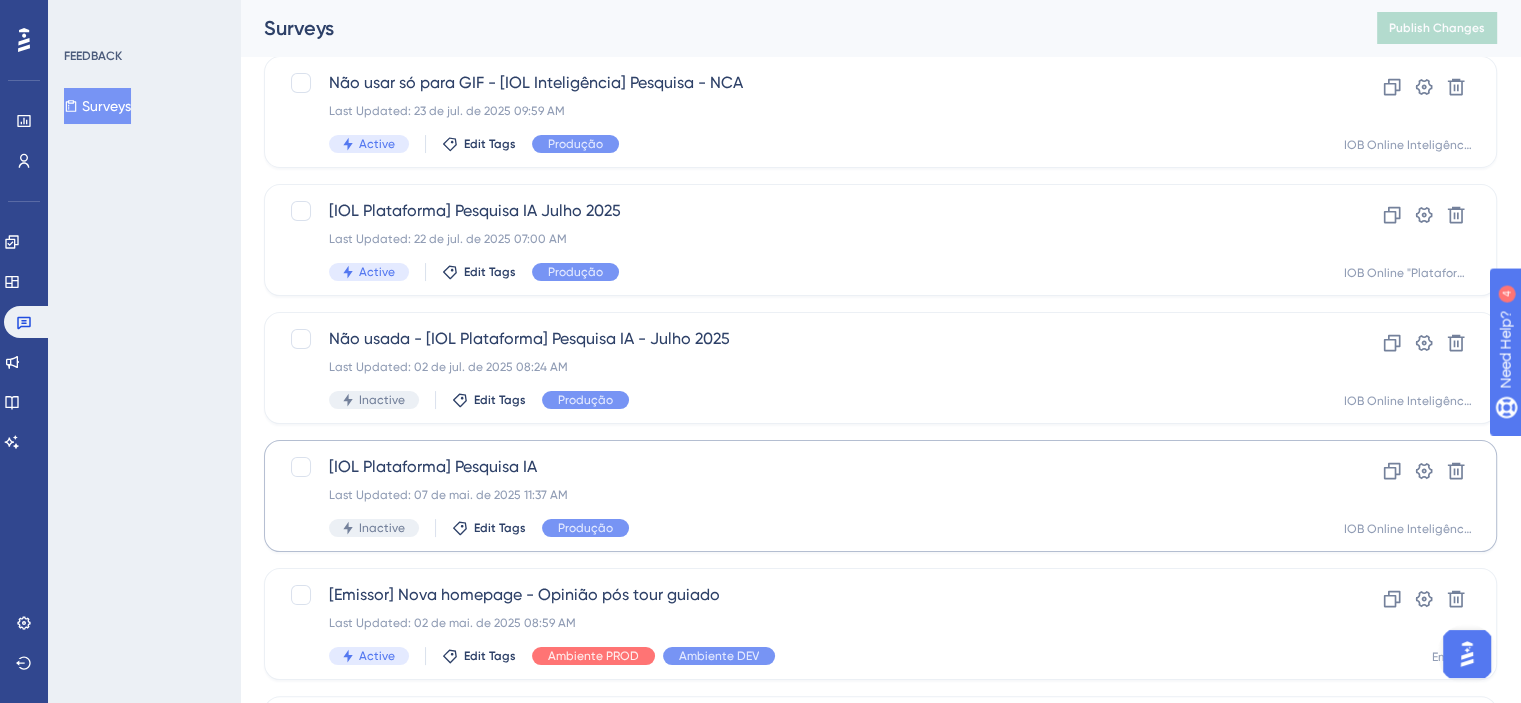 type on "IA" 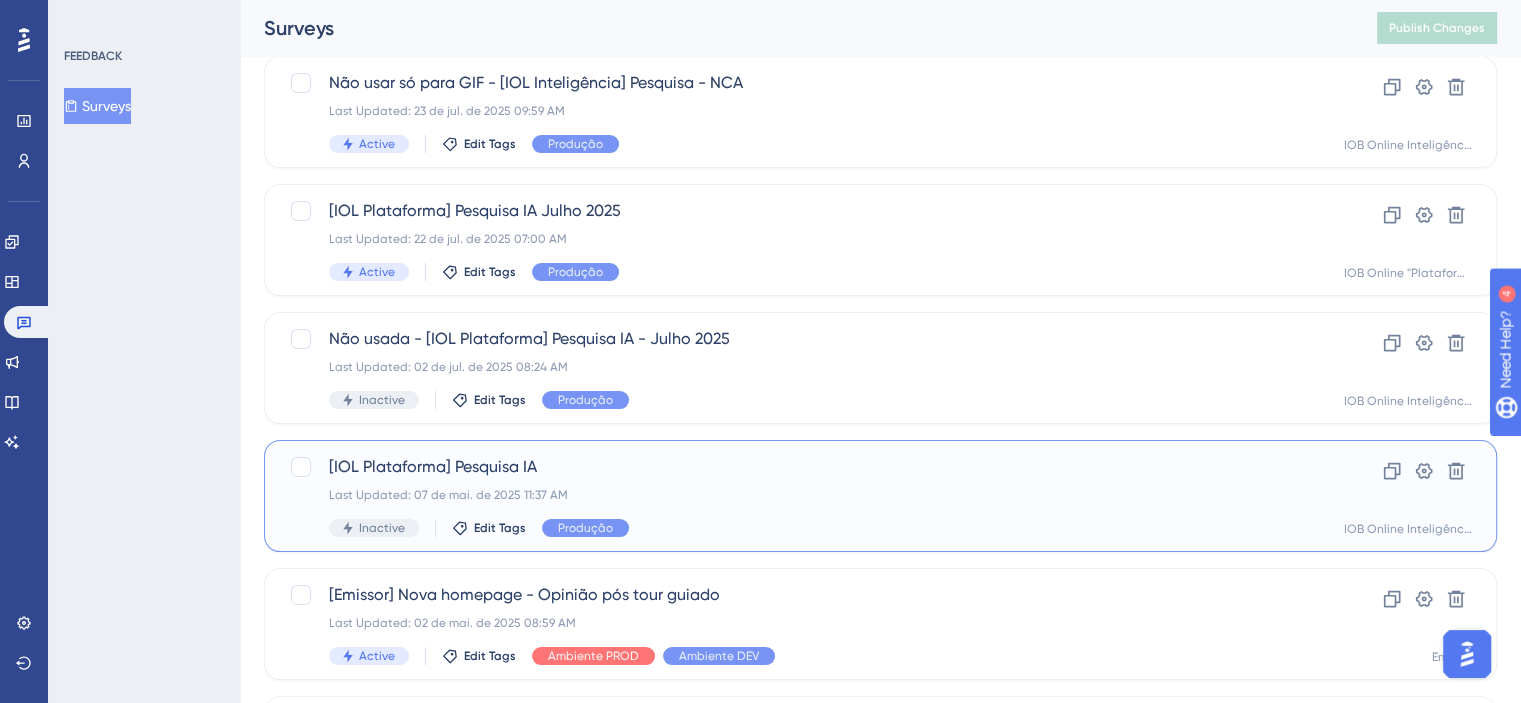 click on "[IOL Plataforma] Pesquisa IA Last Updated: [DATE] [TIME] Inactive Edit Tags Produção" at bounding box center [800, 496] 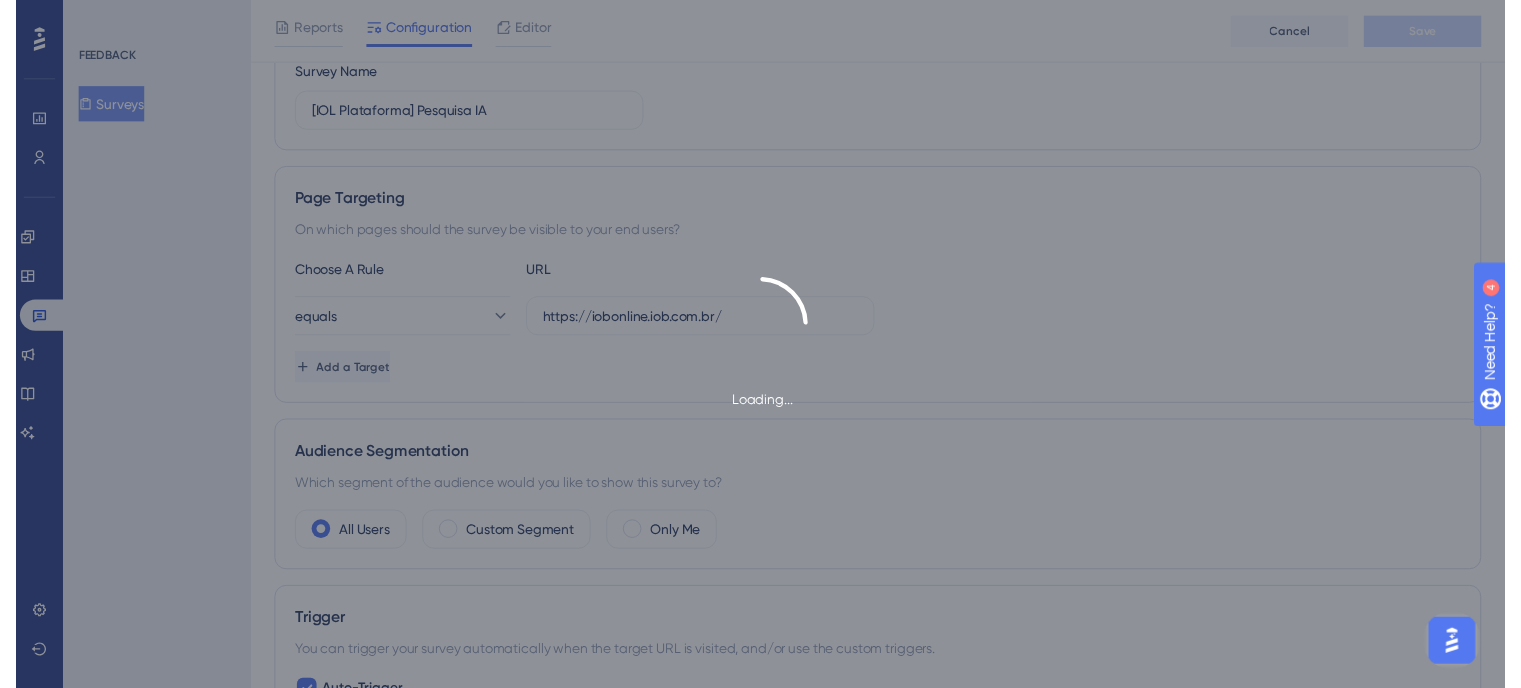 scroll, scrollTop: 0, scrollLeft: 0, axis: both 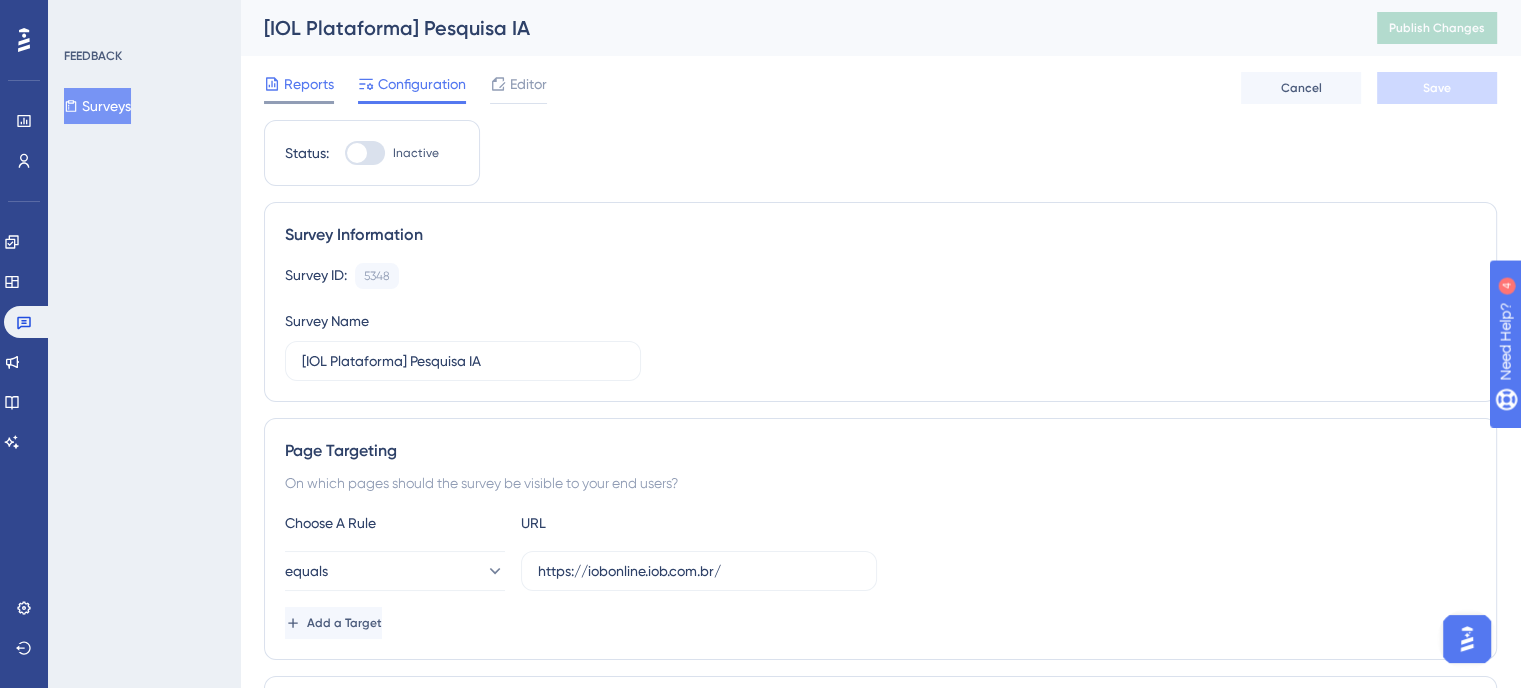 click on "Reports" at bounding box center (309, 84) 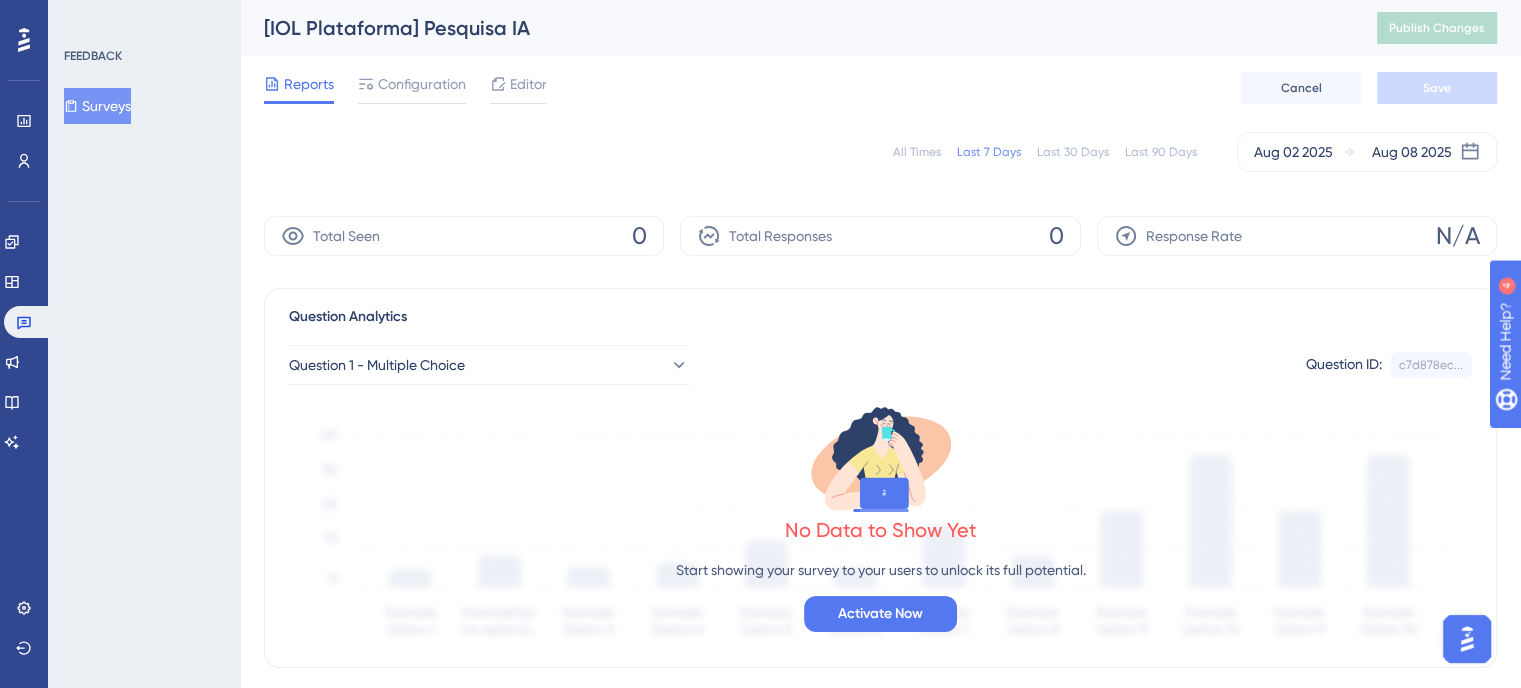 click on "All Times" at bounding box center [917, 152] 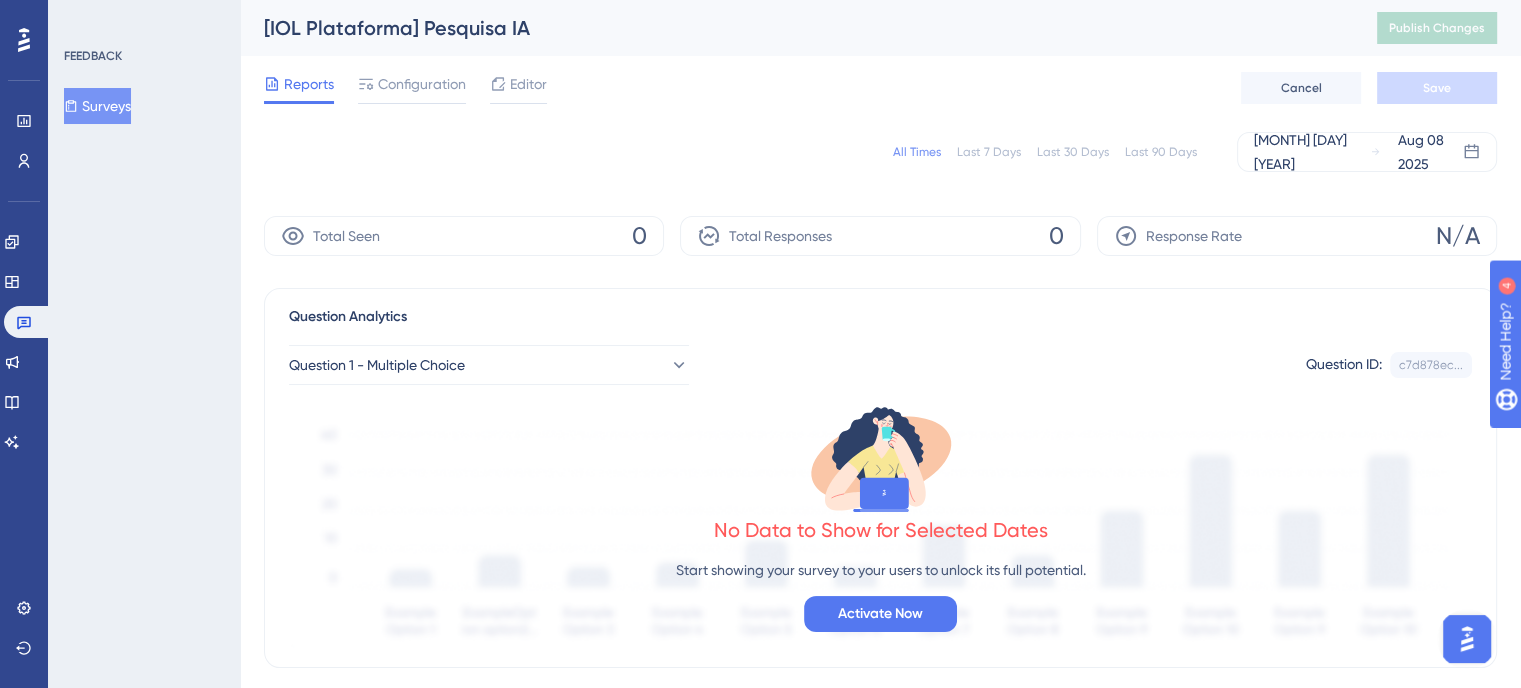 click on "All Times" at bounding box center [917, 152] 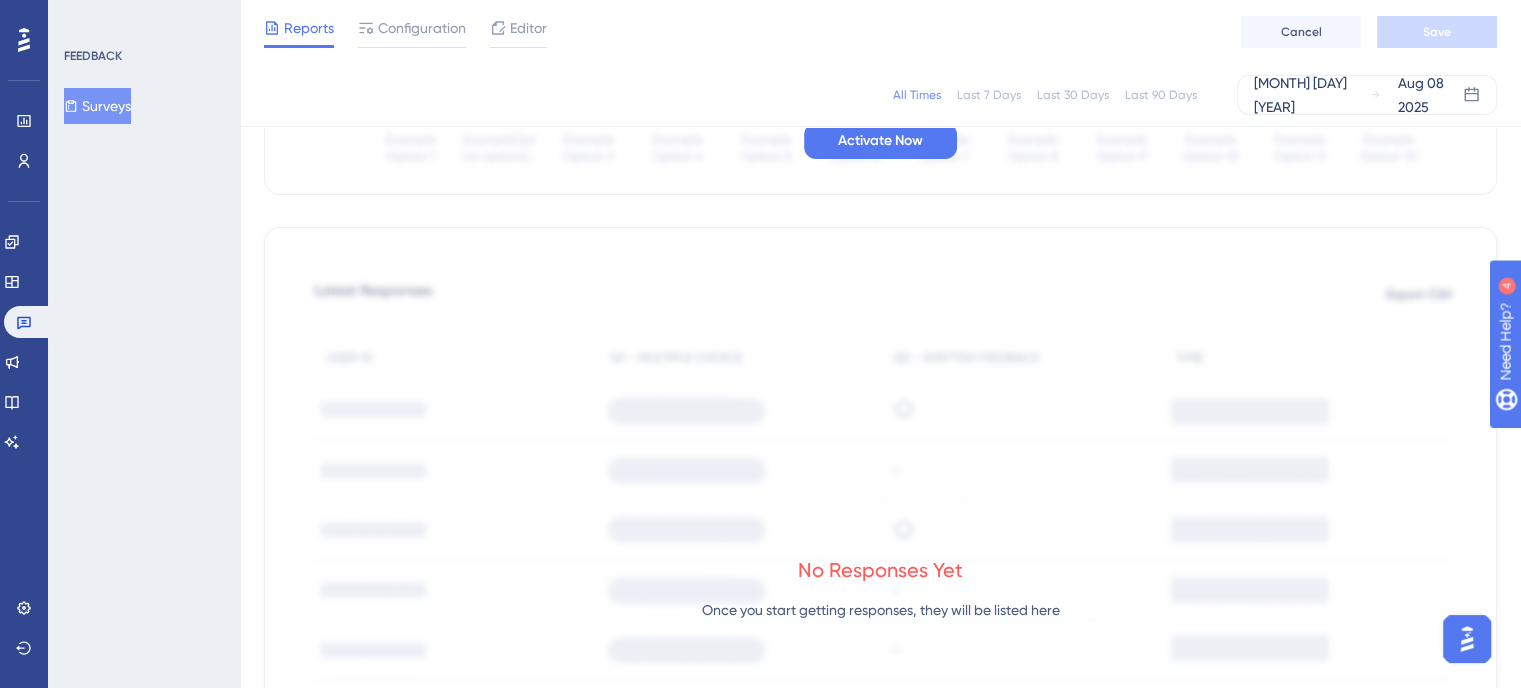 scroll, scrollTop: 0, scrollLeft: 0, axis: both 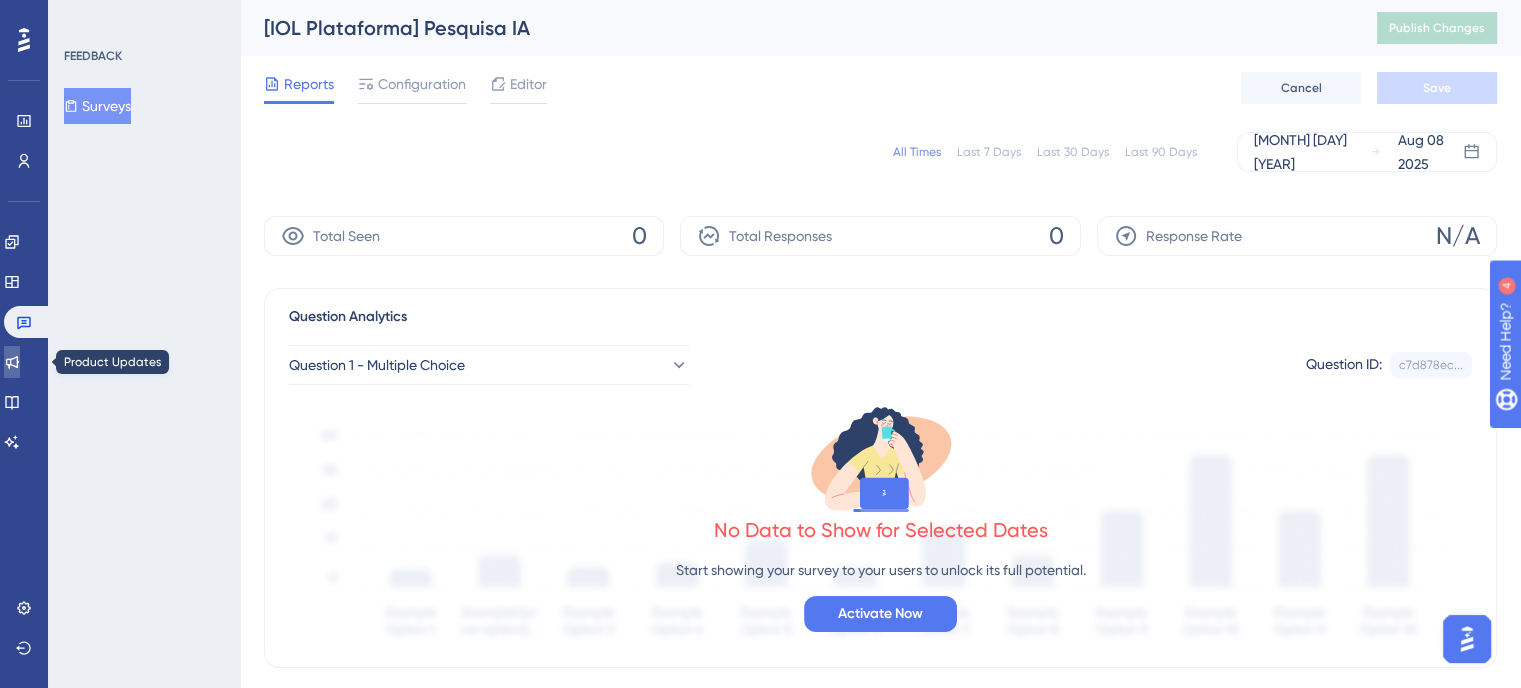 click 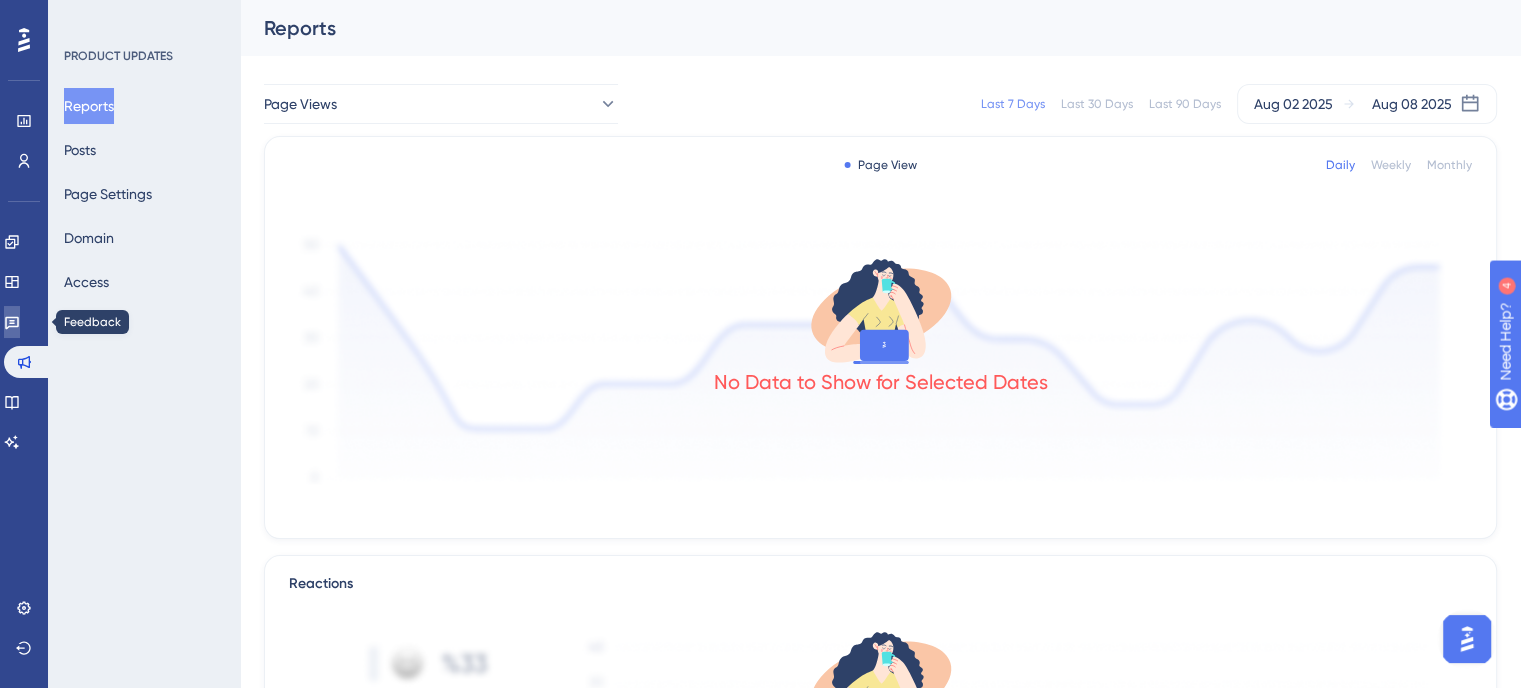 click 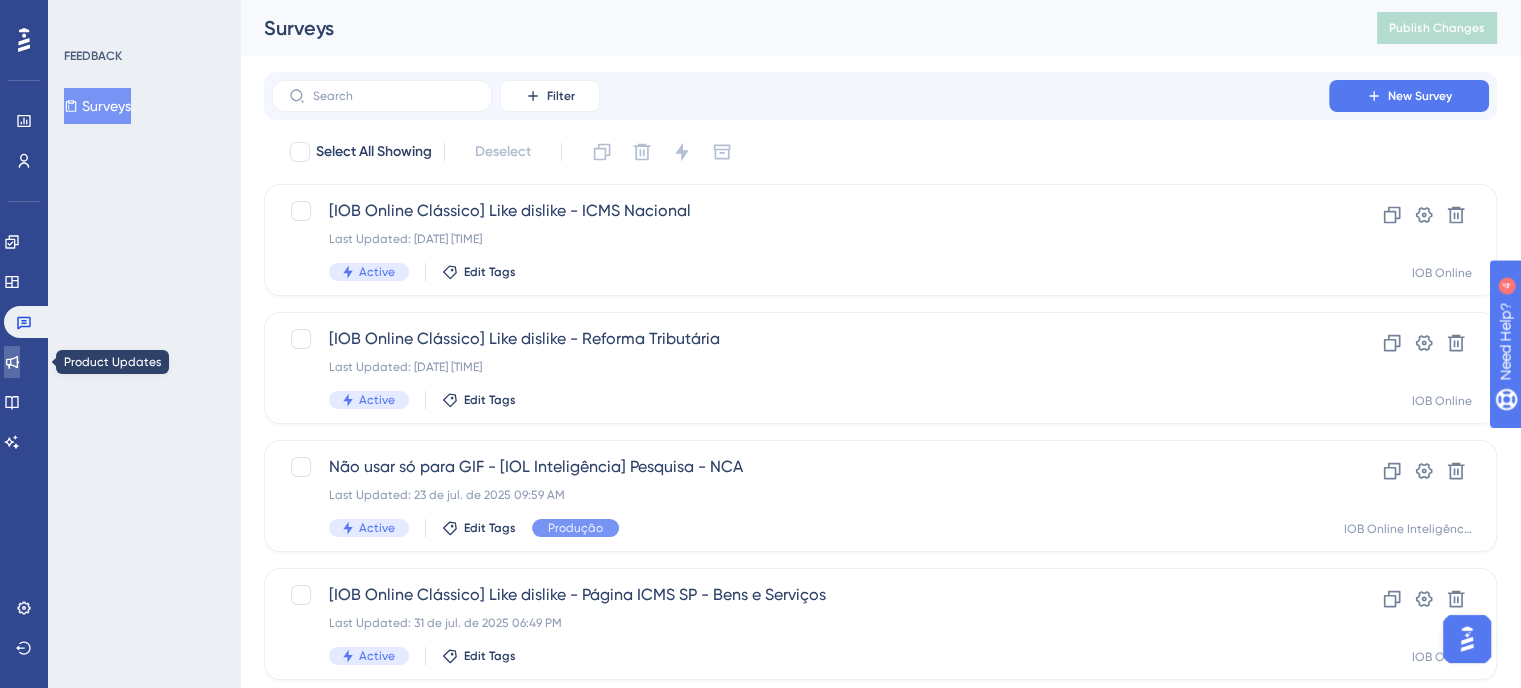 click 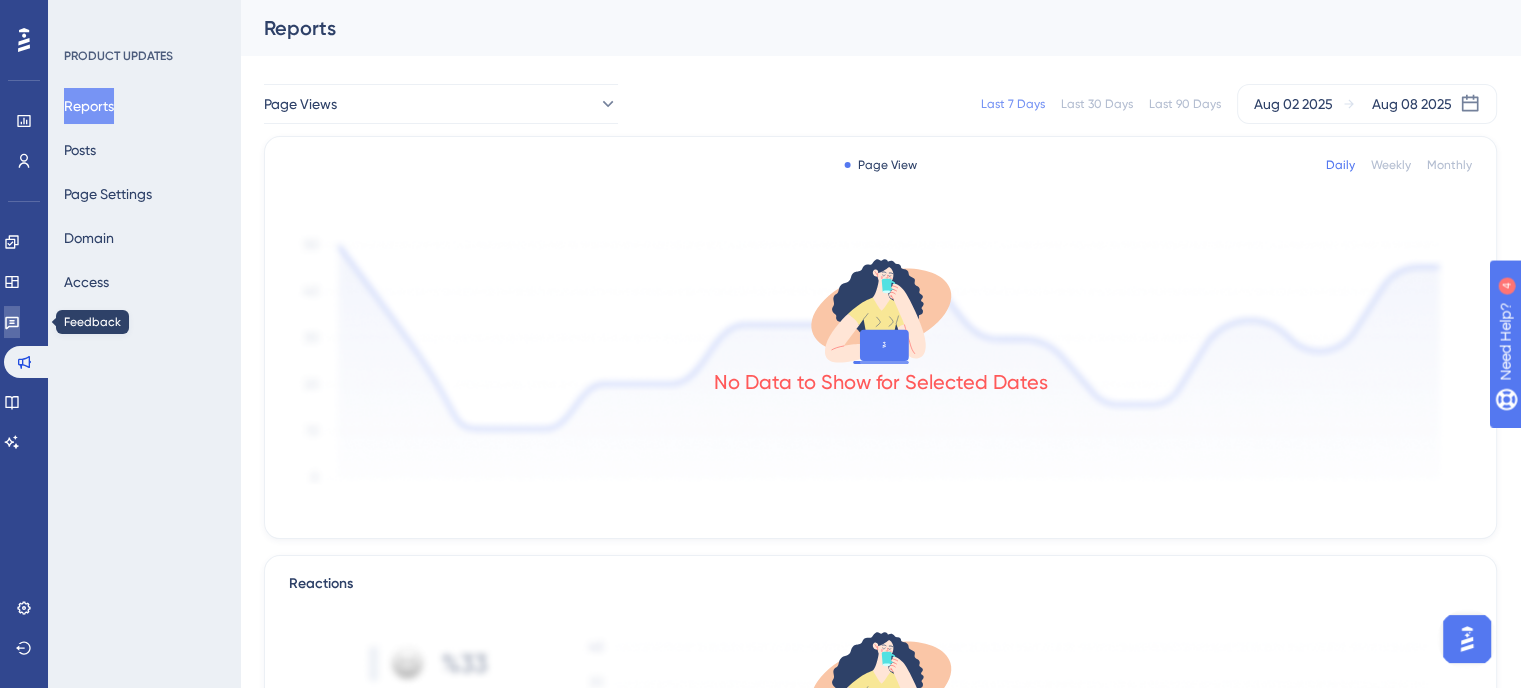click 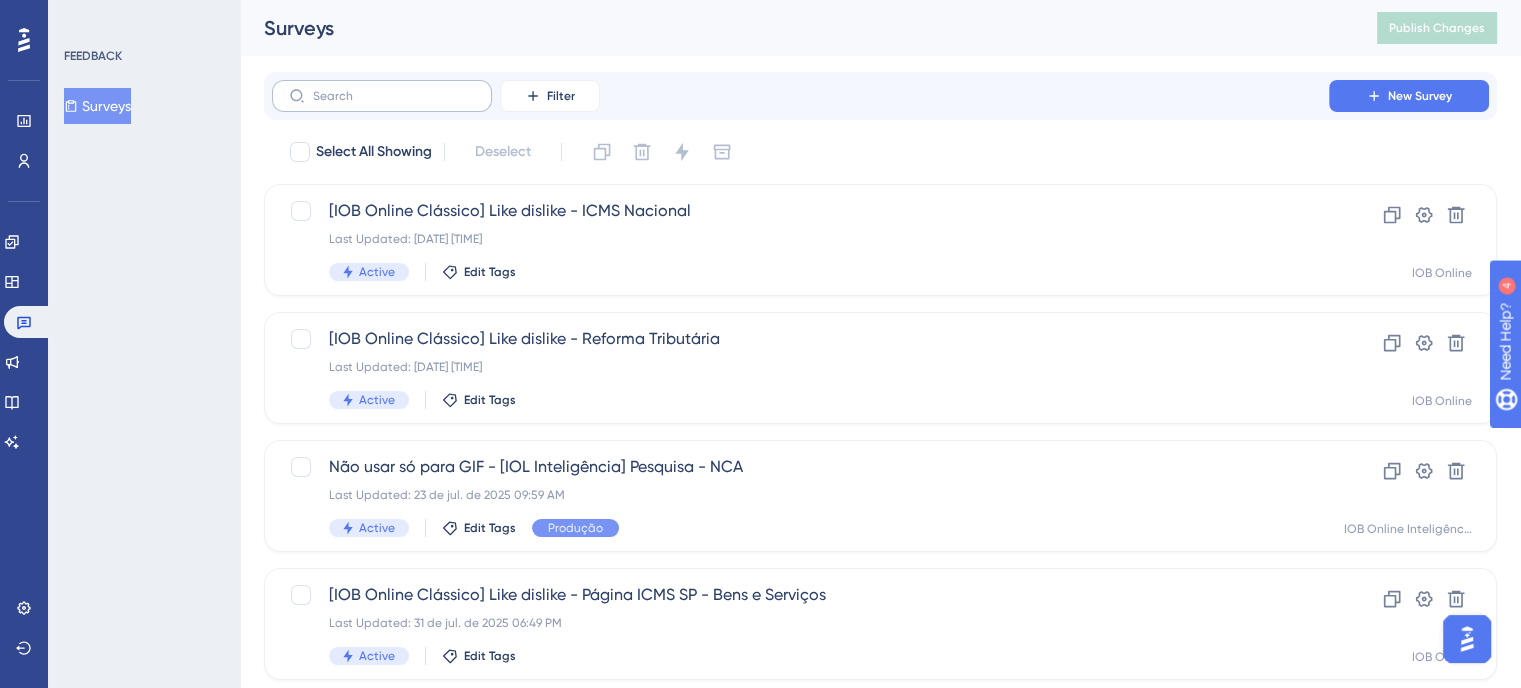 click at bounding box center [382, 96] 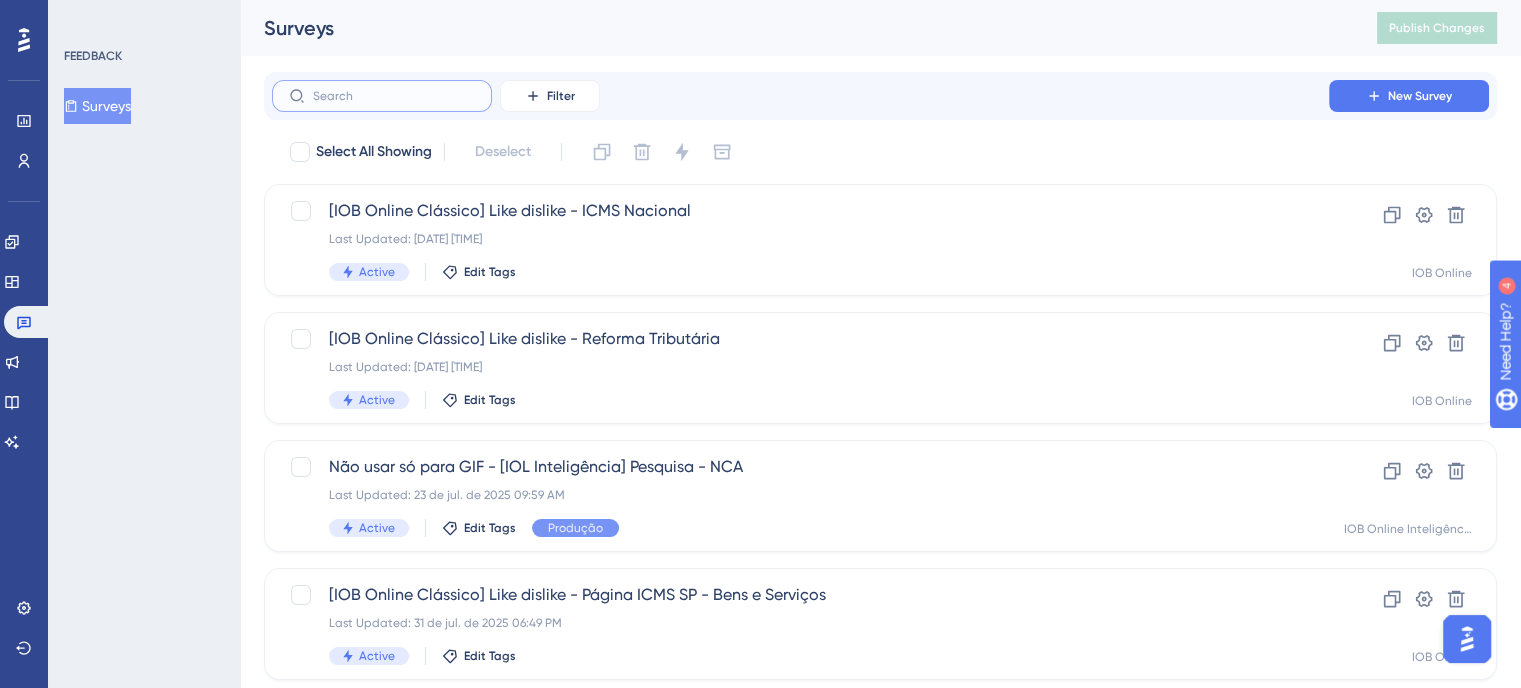 click at bounding box center (394, 96) 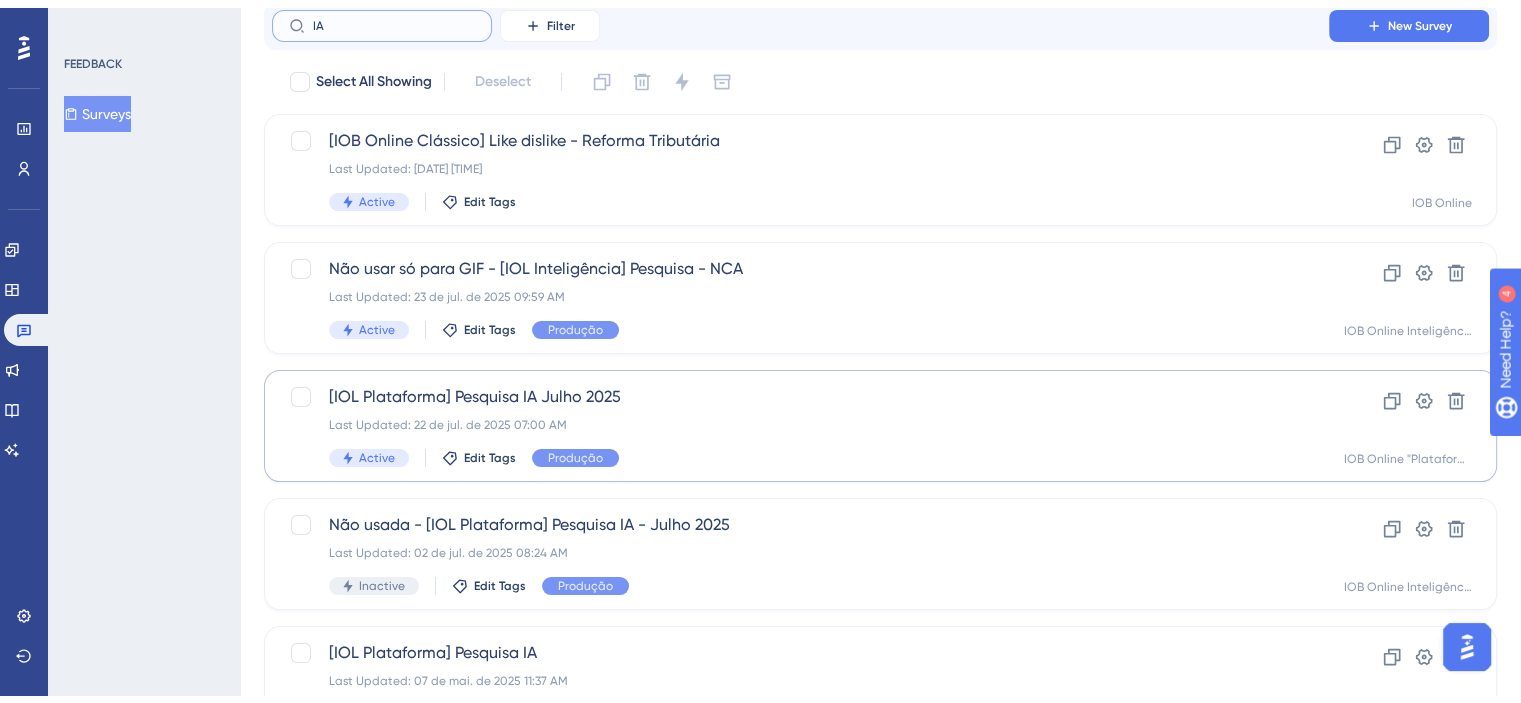 scroll, scrollTop: 200, scrollLeft: 0, axis: vertical 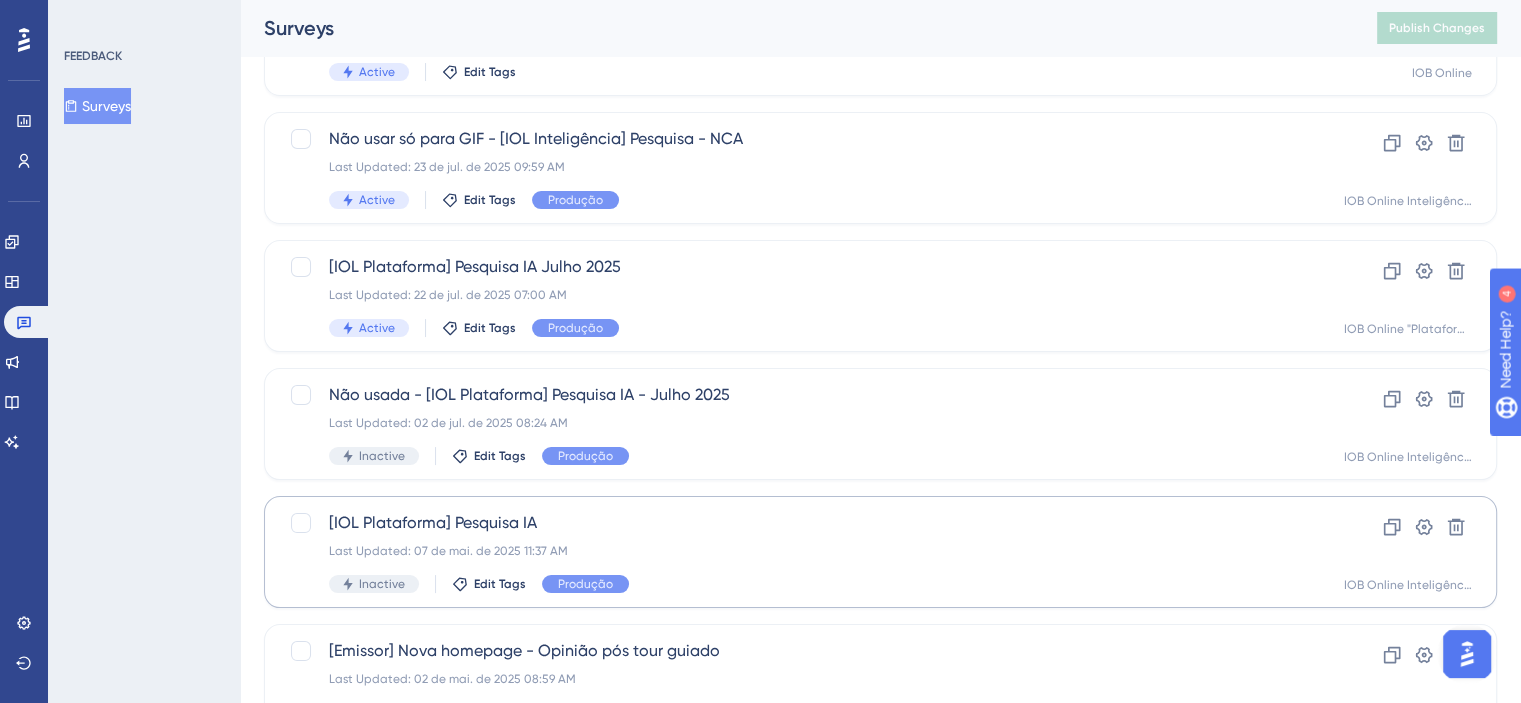 type on "IA" 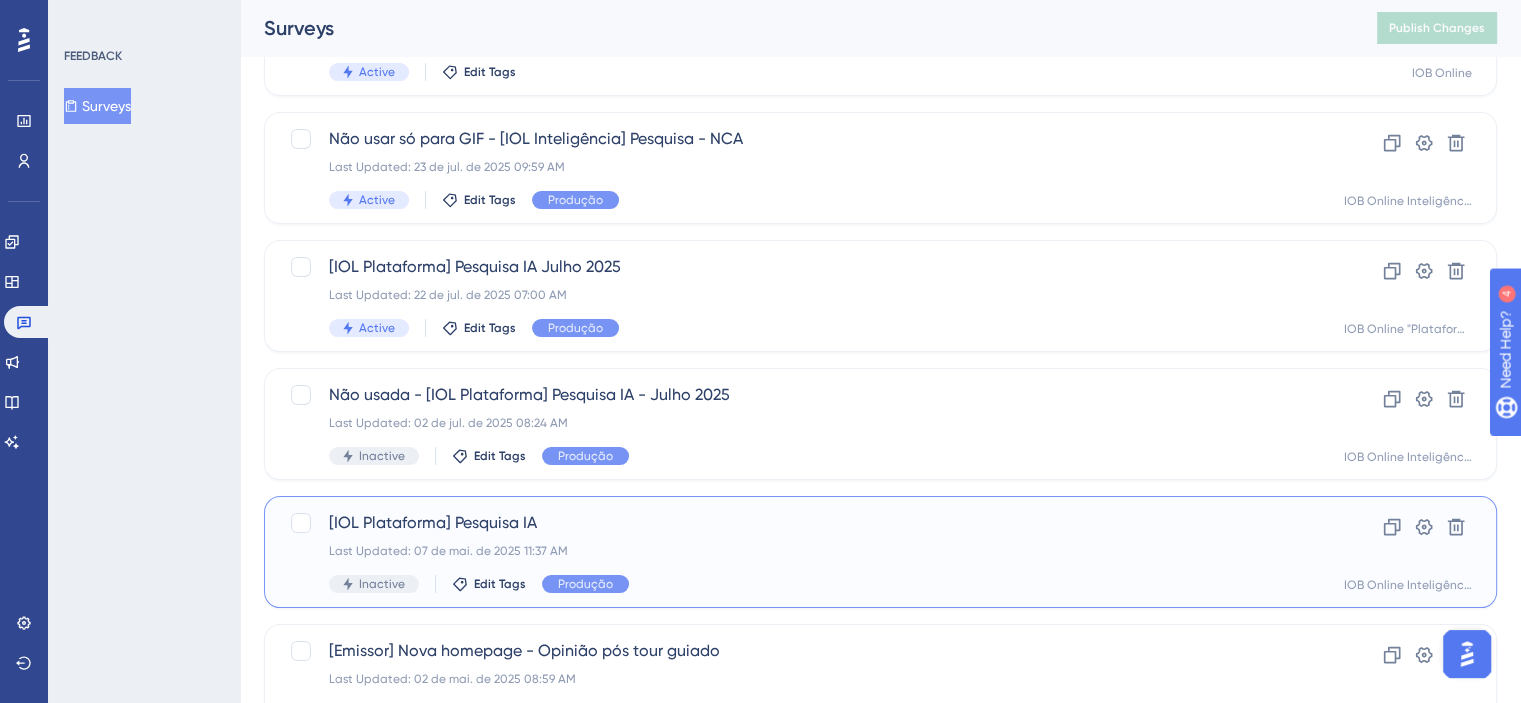 click on "[IOL Plataforma] Pesquisa IA" at bounding box center (800, 523) 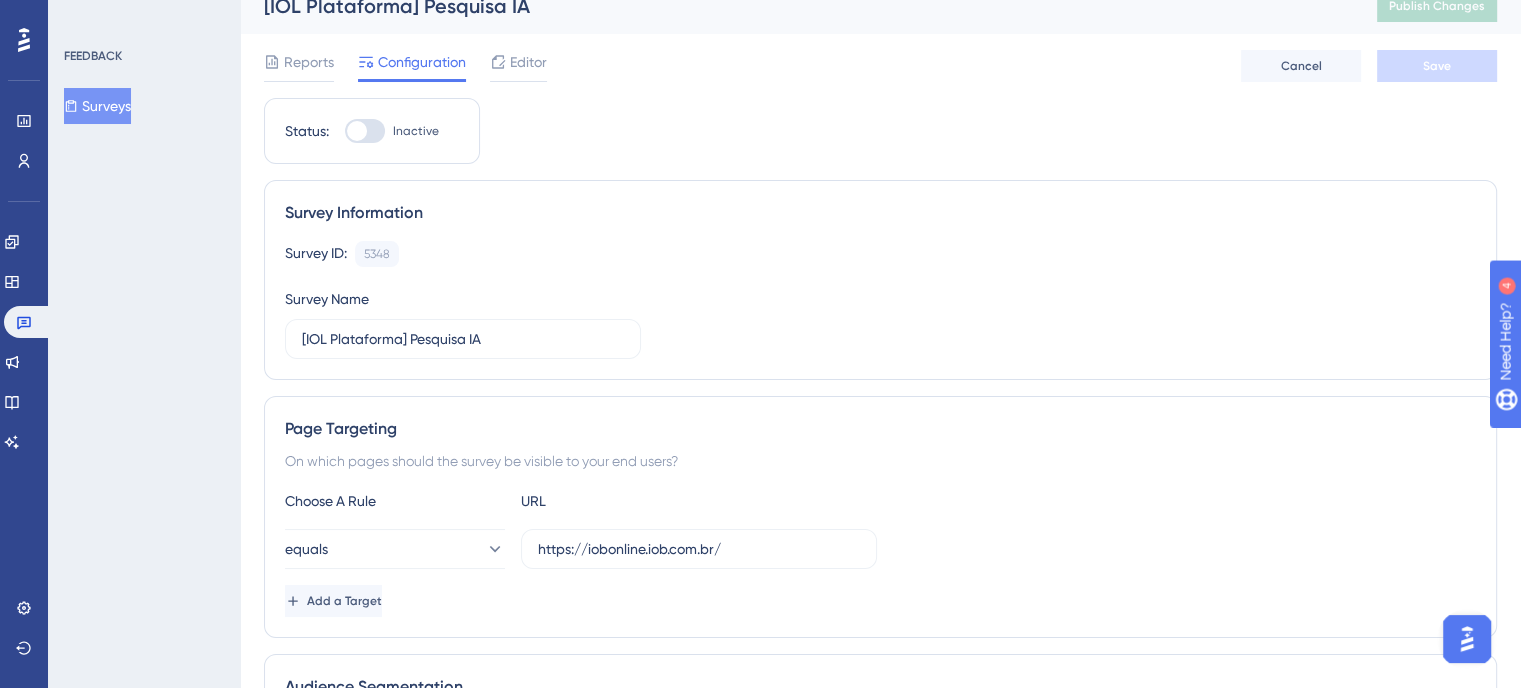 scroll, scrollTop: 0, scrollLeft: 0, axis: both 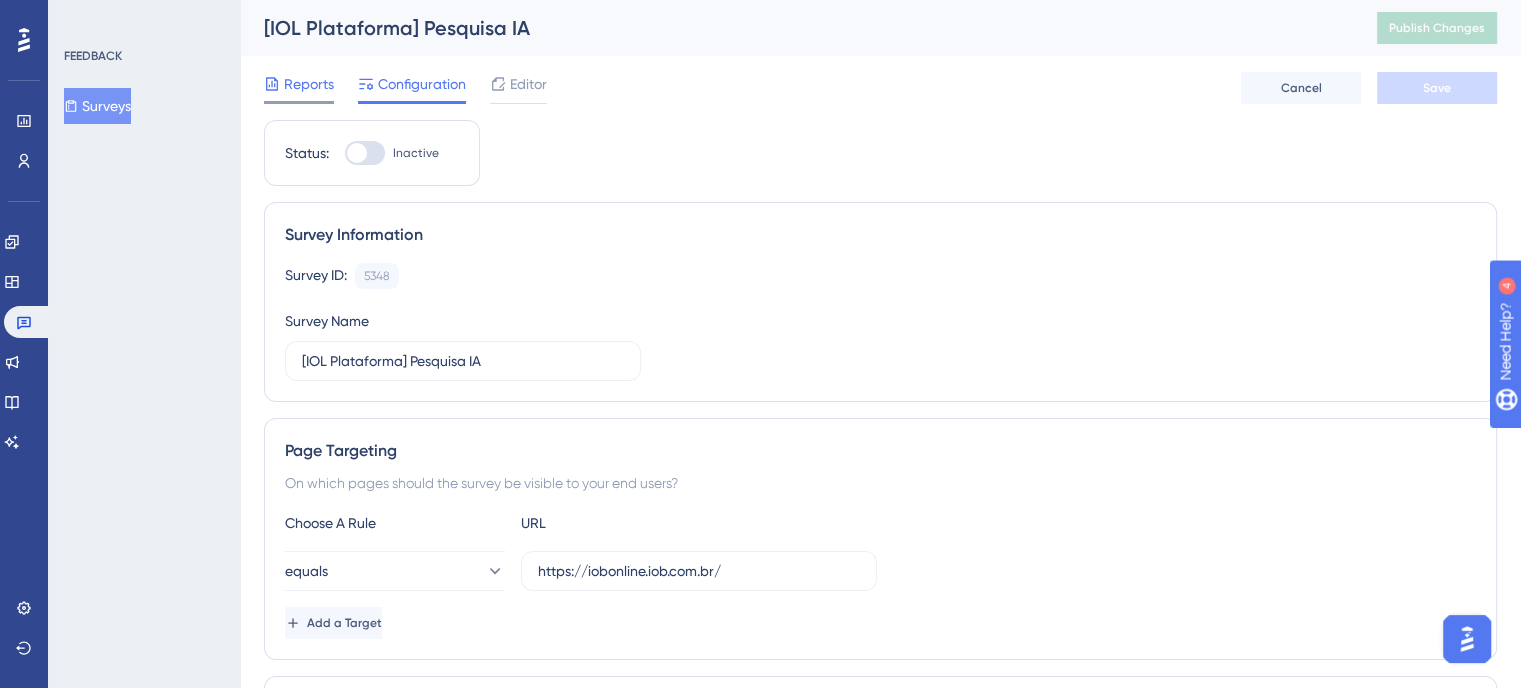 click on "Reports" at bounding box center (309, 84) 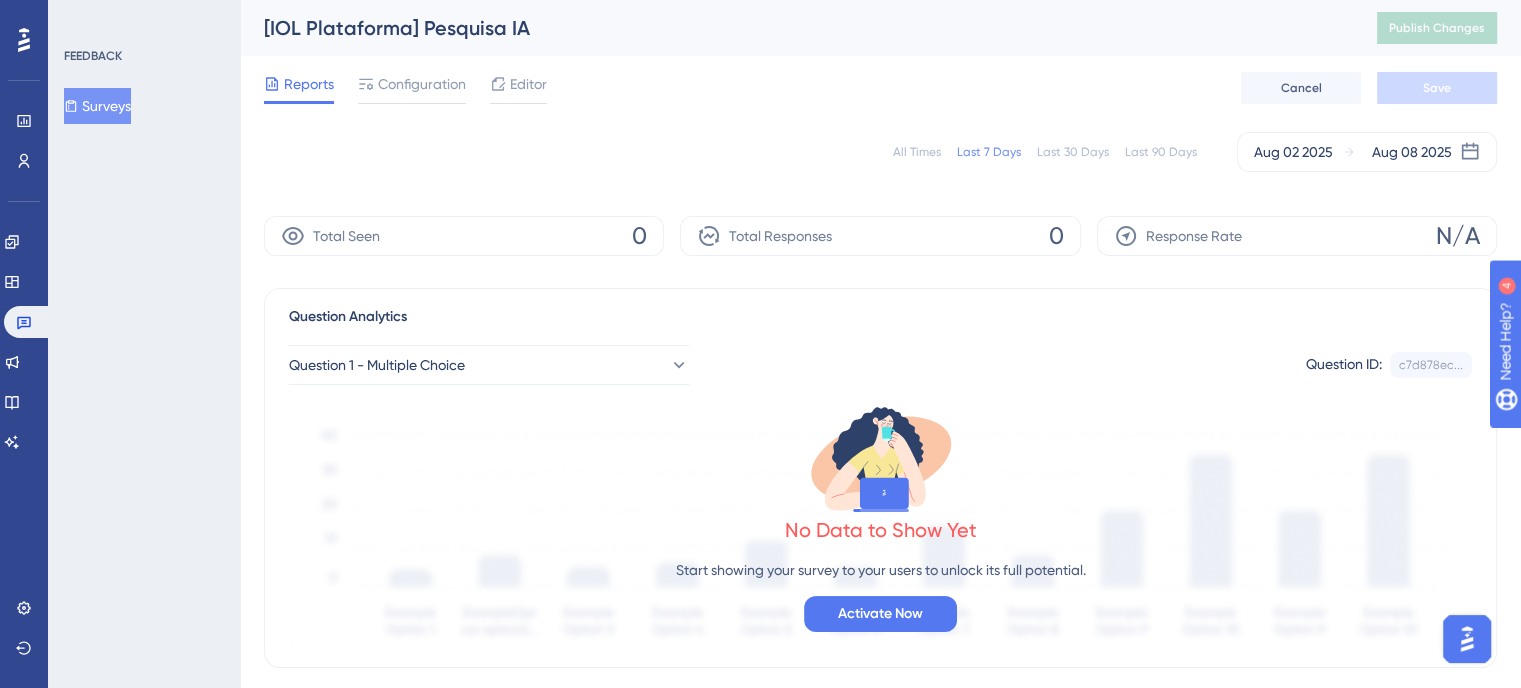 click on "All Times" at bounding box center [917, 152] 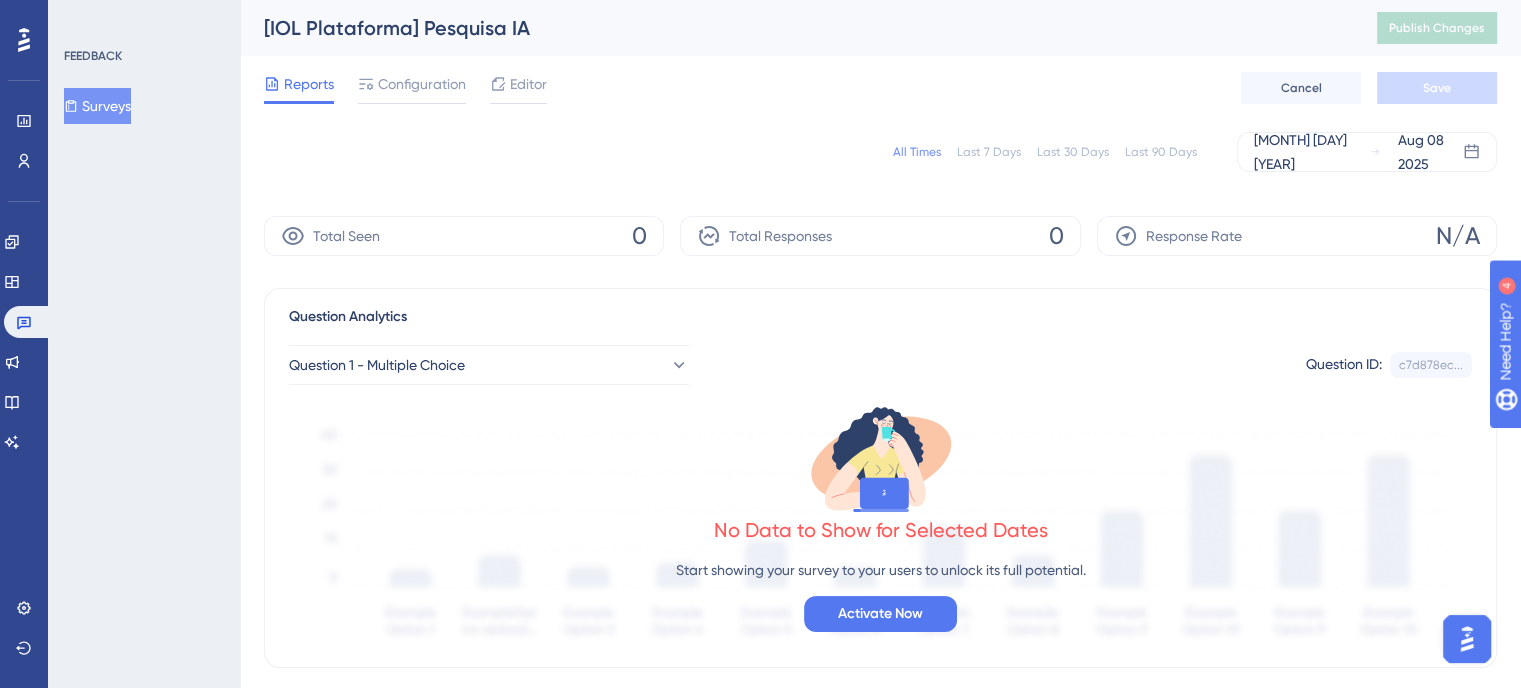 click on "All Times" at bounding box center [917, 152] 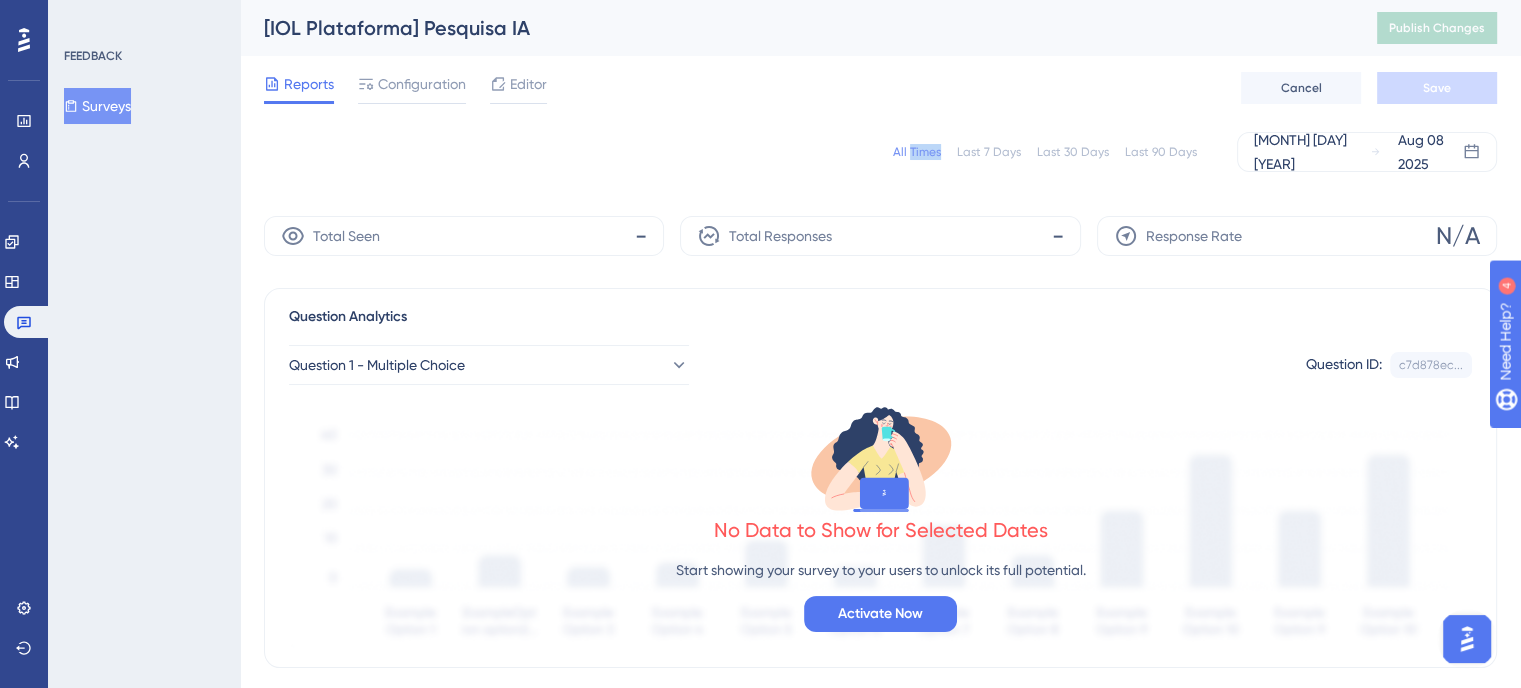 click on "All Times" at bounding box center (917, 152) 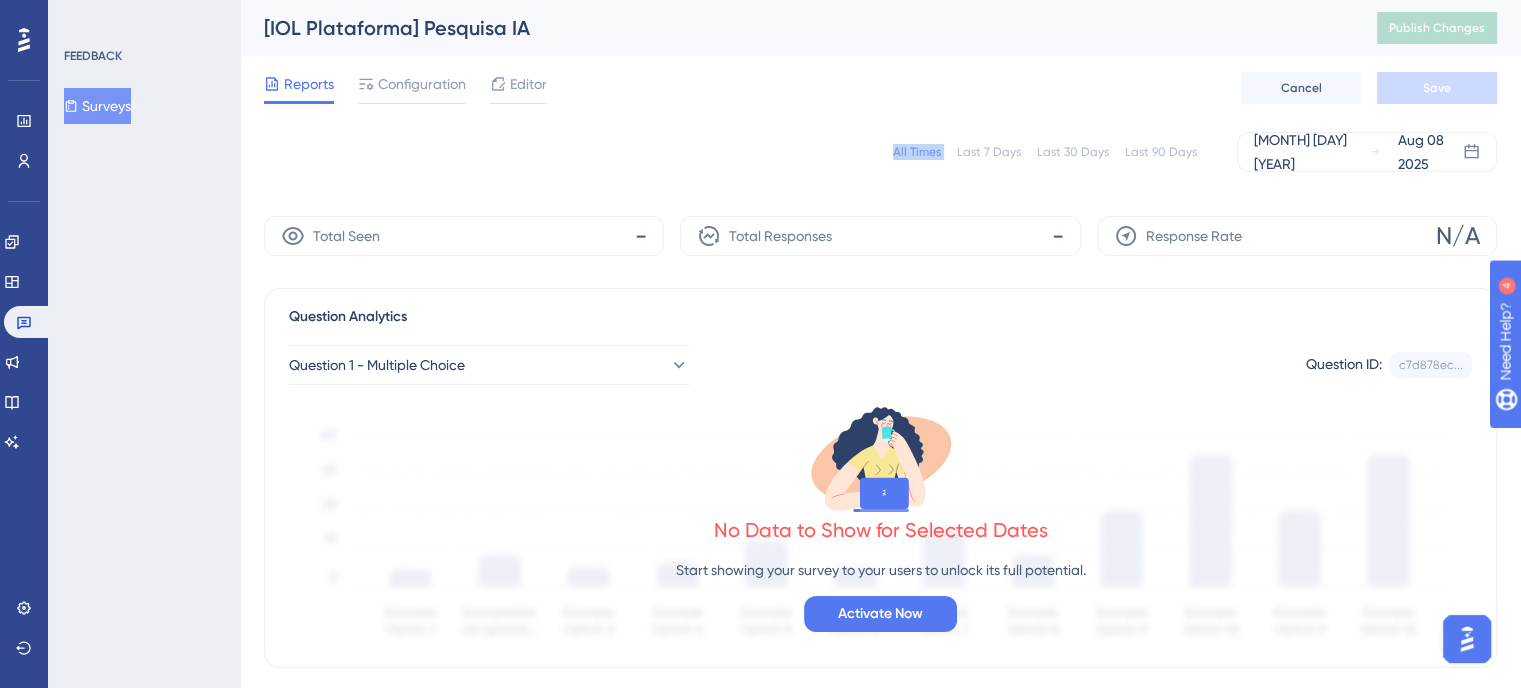 click on "All Times" at bounding box center (917, 152) 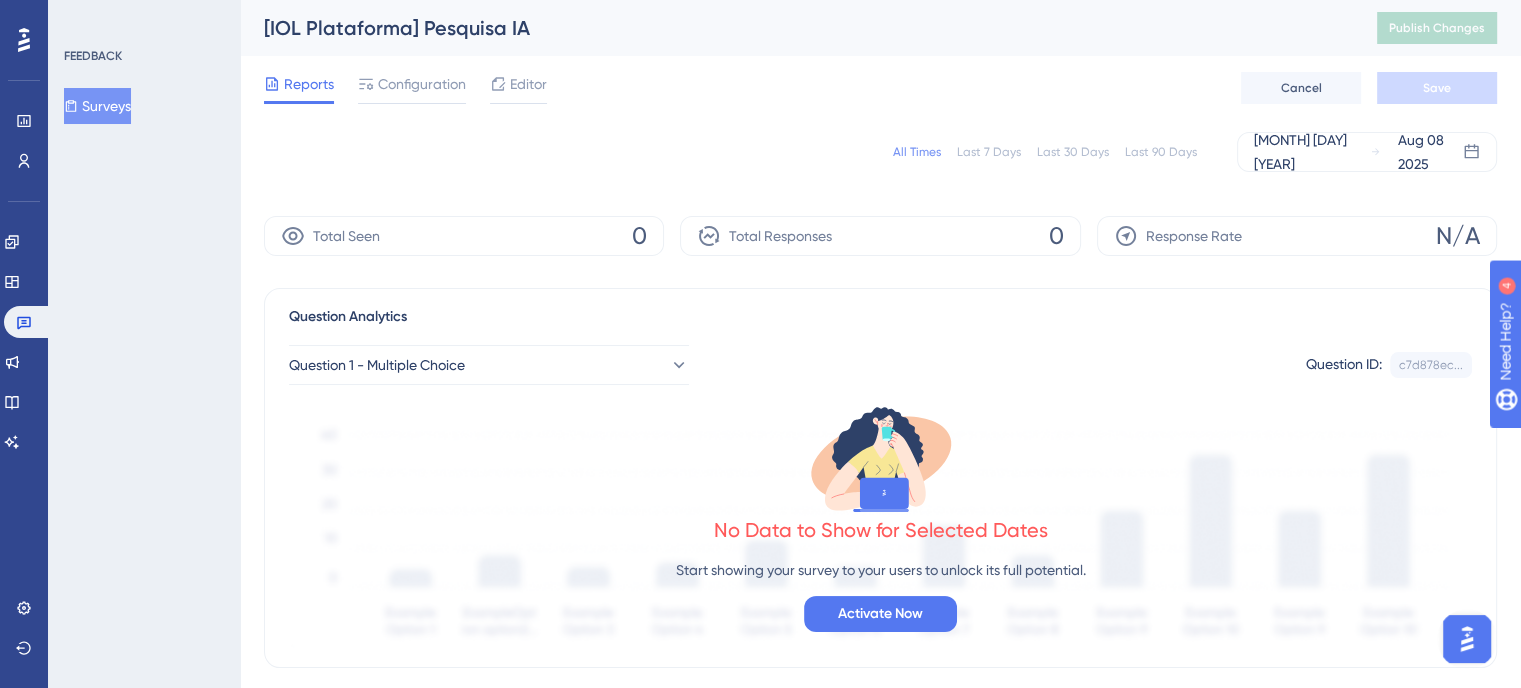 click on "All Times" at bounding box center (917, 152) 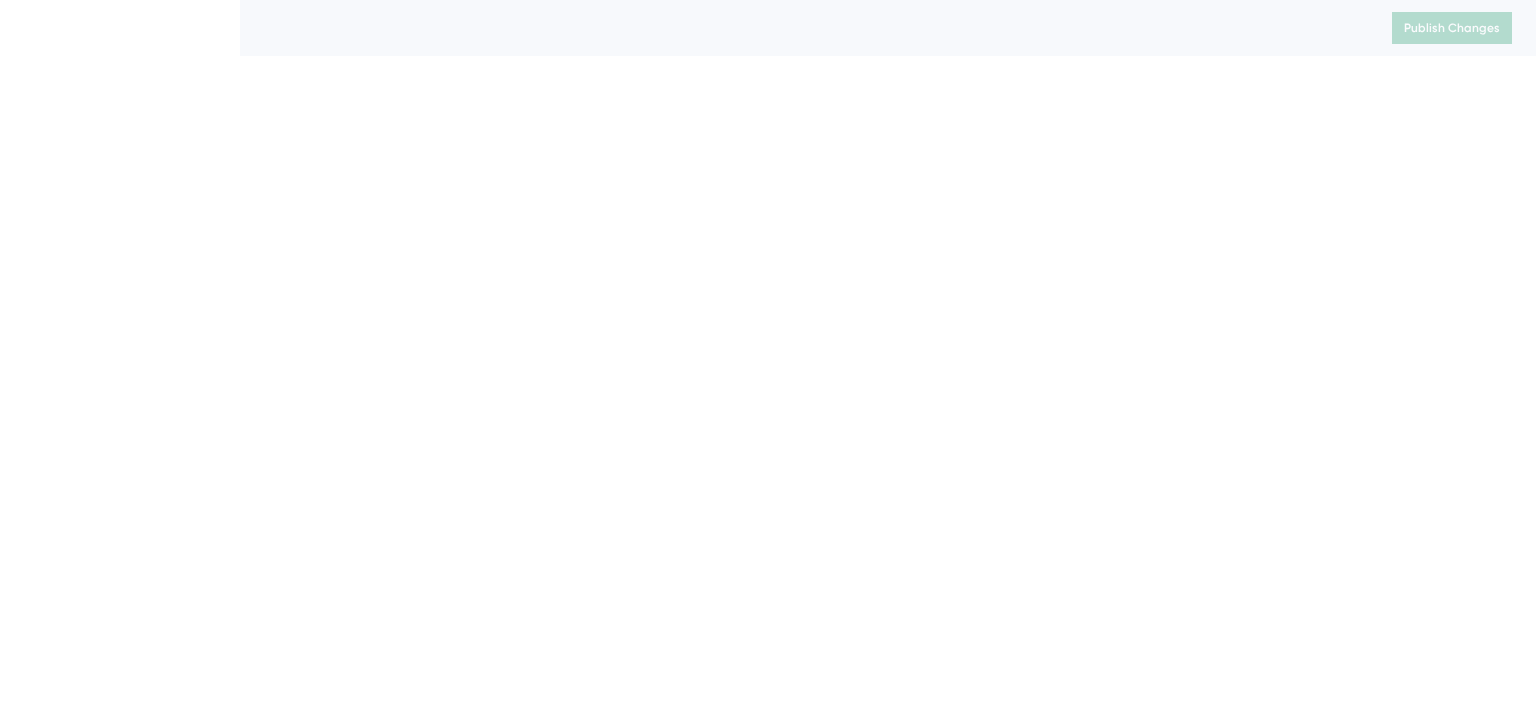scroll, scrollTop: 0, scrollLeft: 0, axis: both 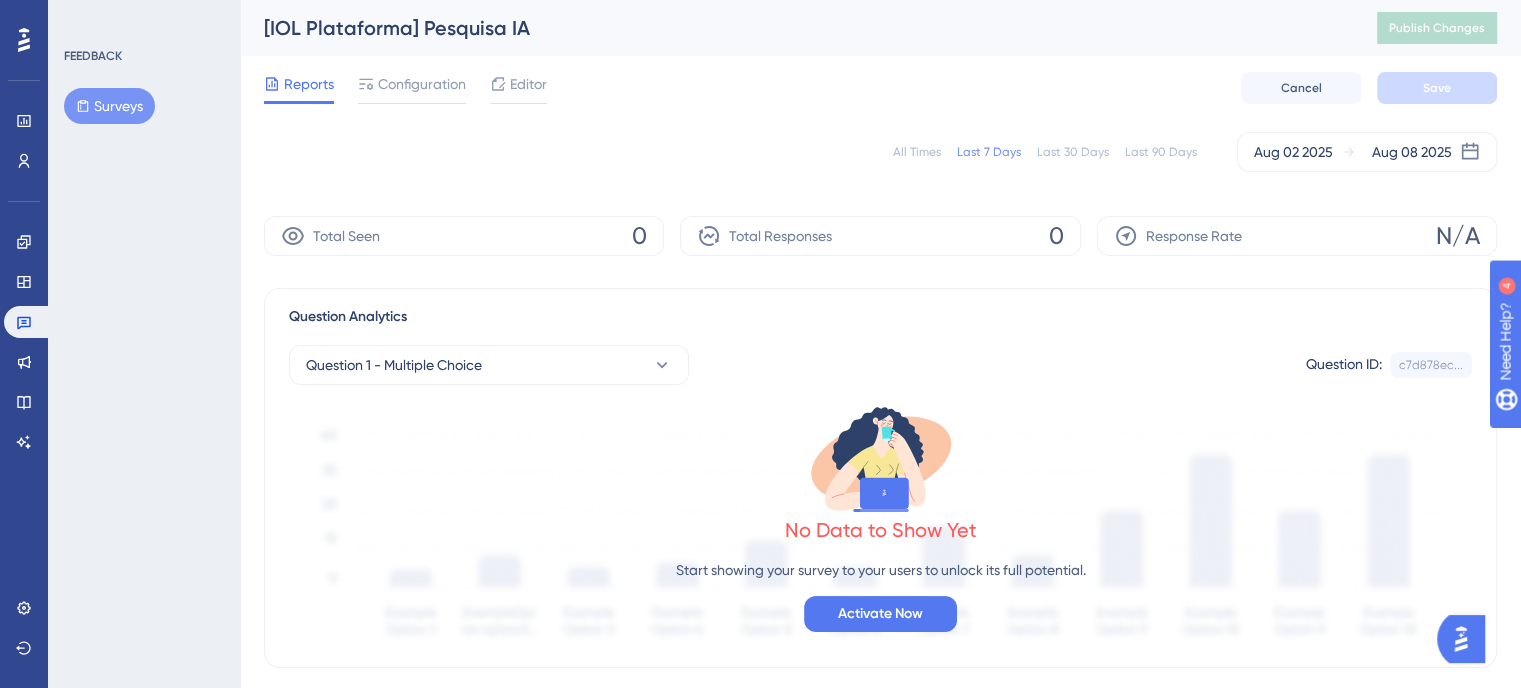 click on "Reports" at bounding box center [309, 84] 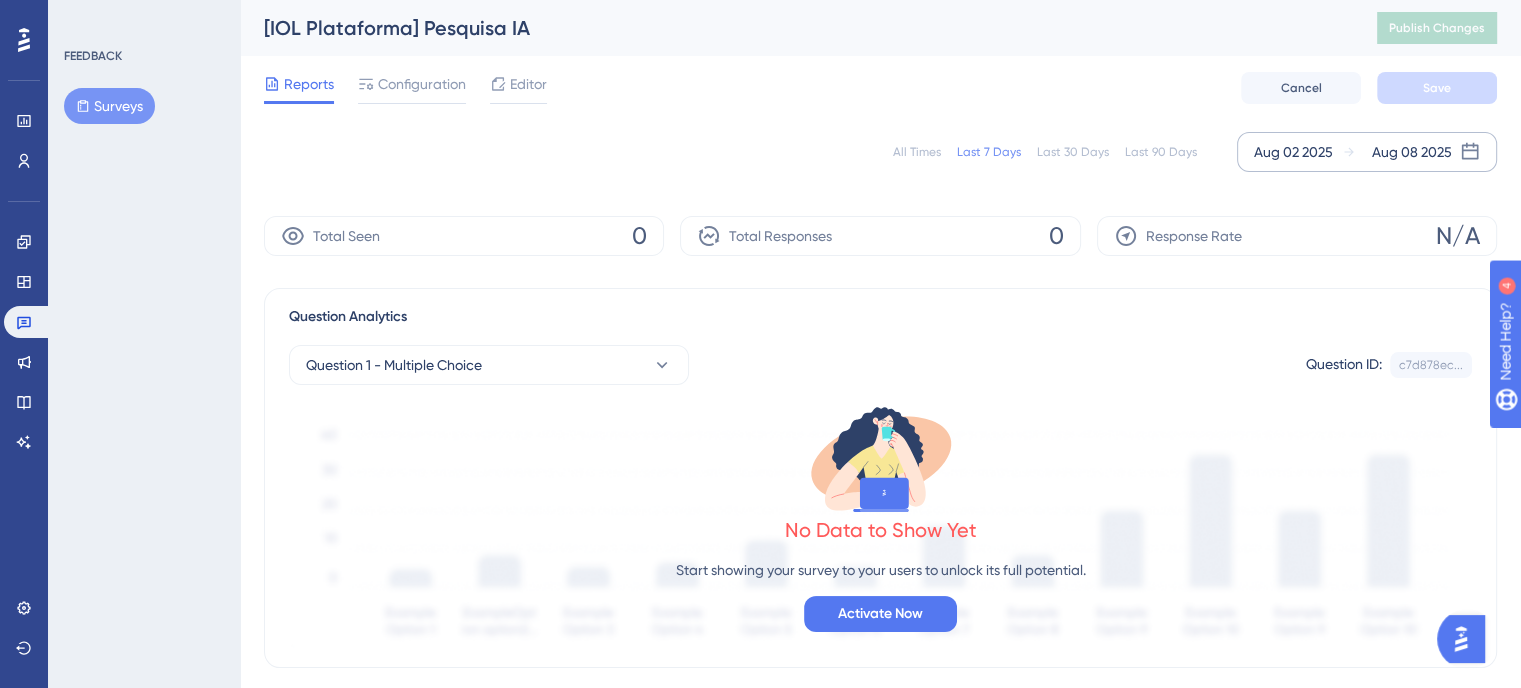 click on "Aug 02 2025" at bounding box center (1293, 152) 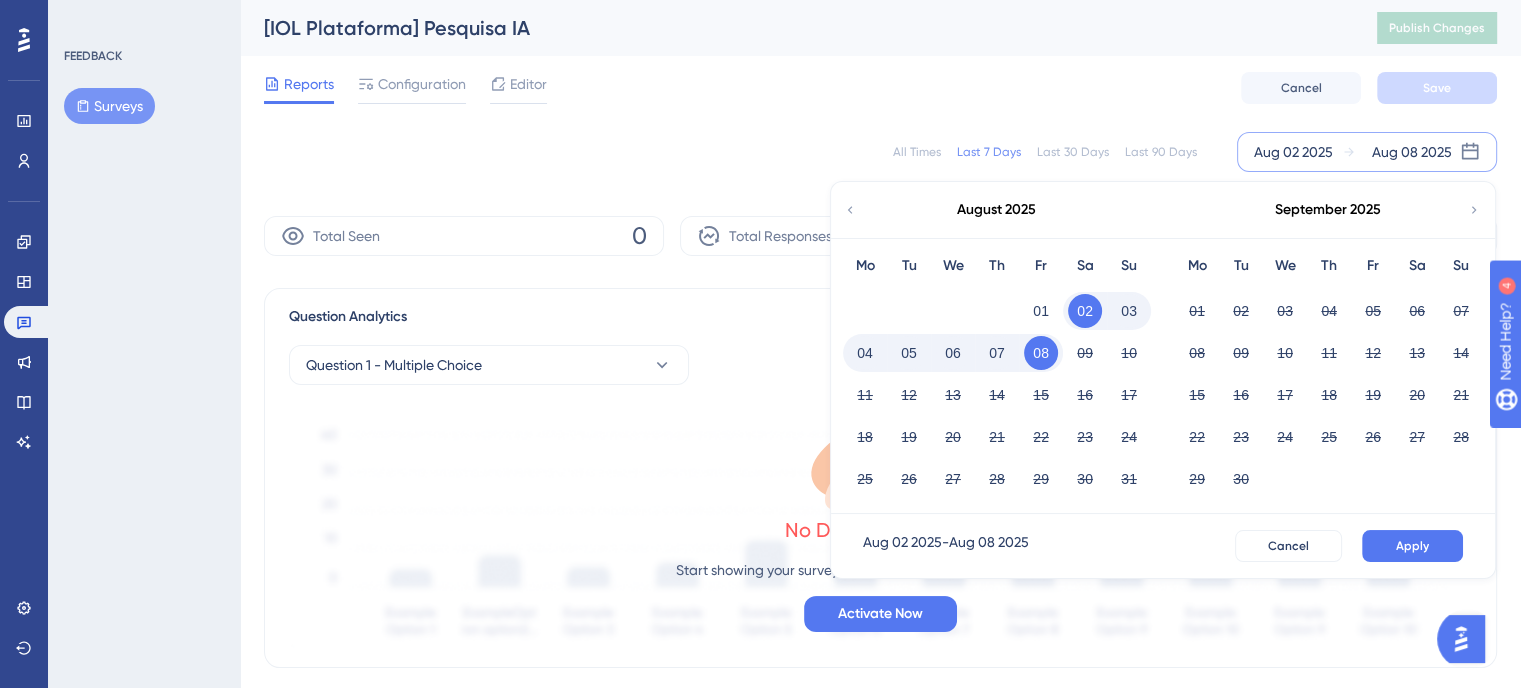 click on "All Times" at bounding box center (917, 152) 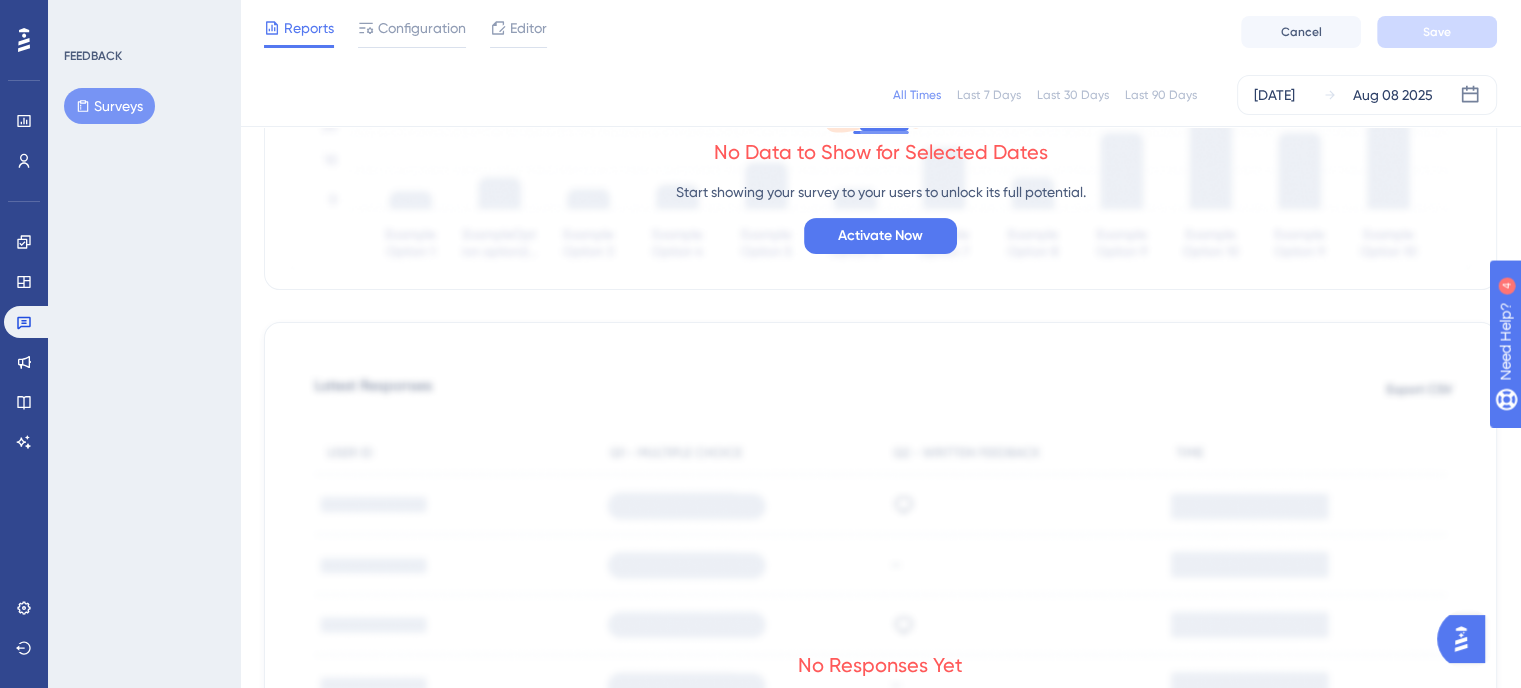 scroll, scrollTop: 300, scrollLeft: 0, axis: vertical 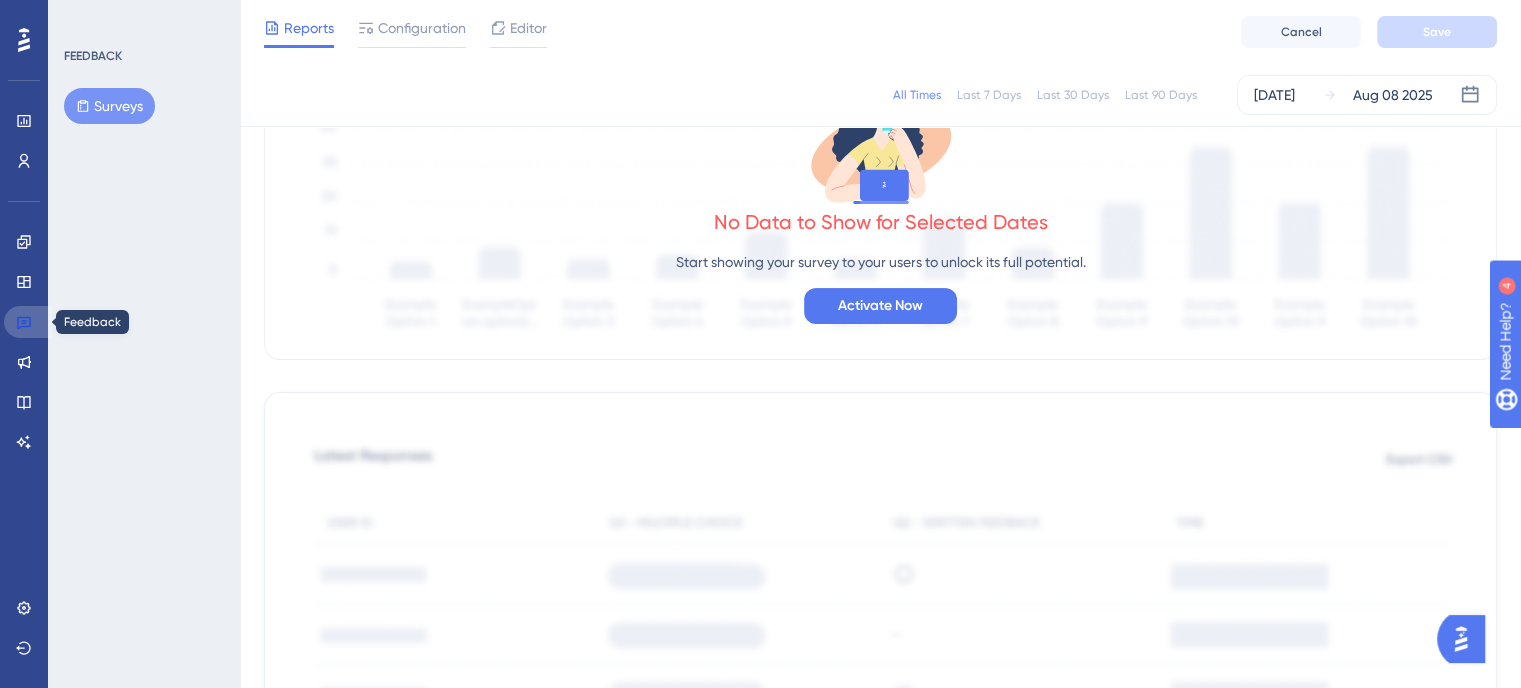 click 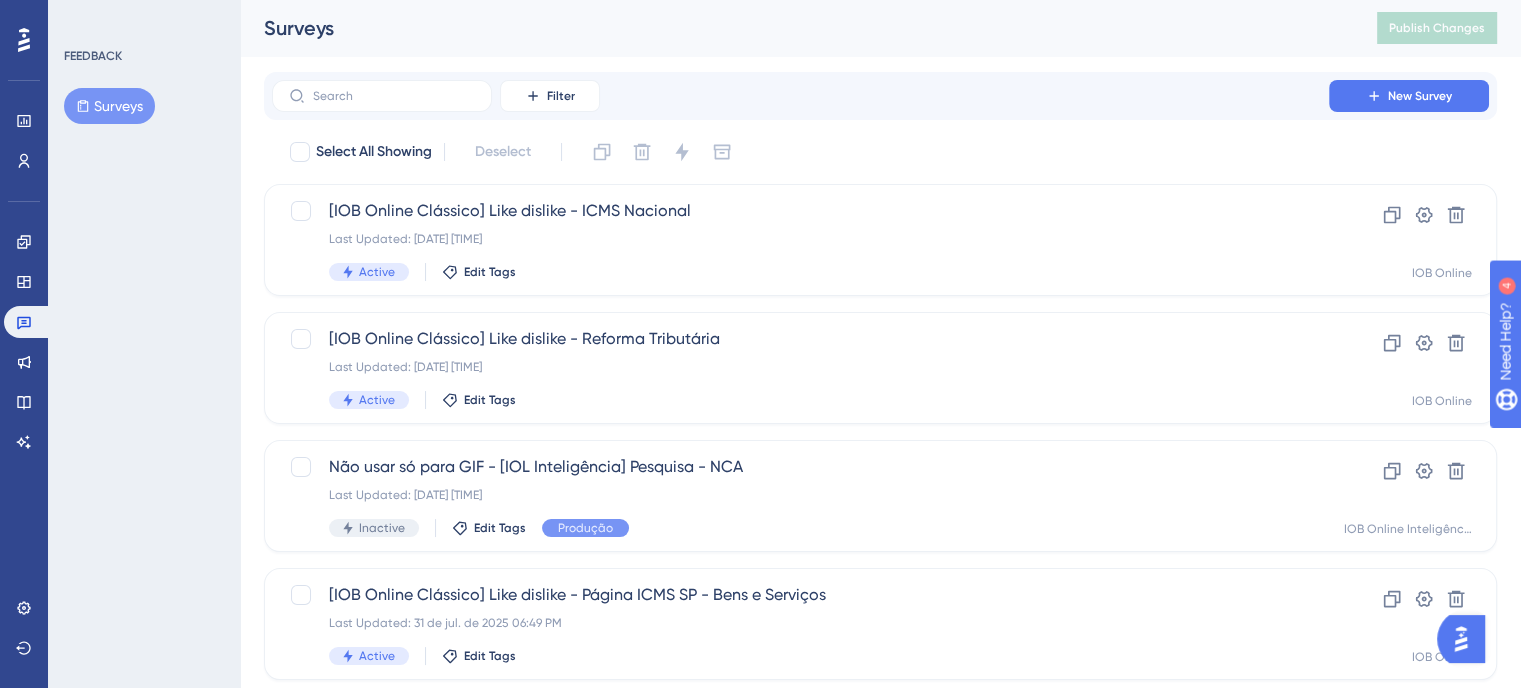scroll, scrollTop: 0, scrollLeft: 0, axis: both 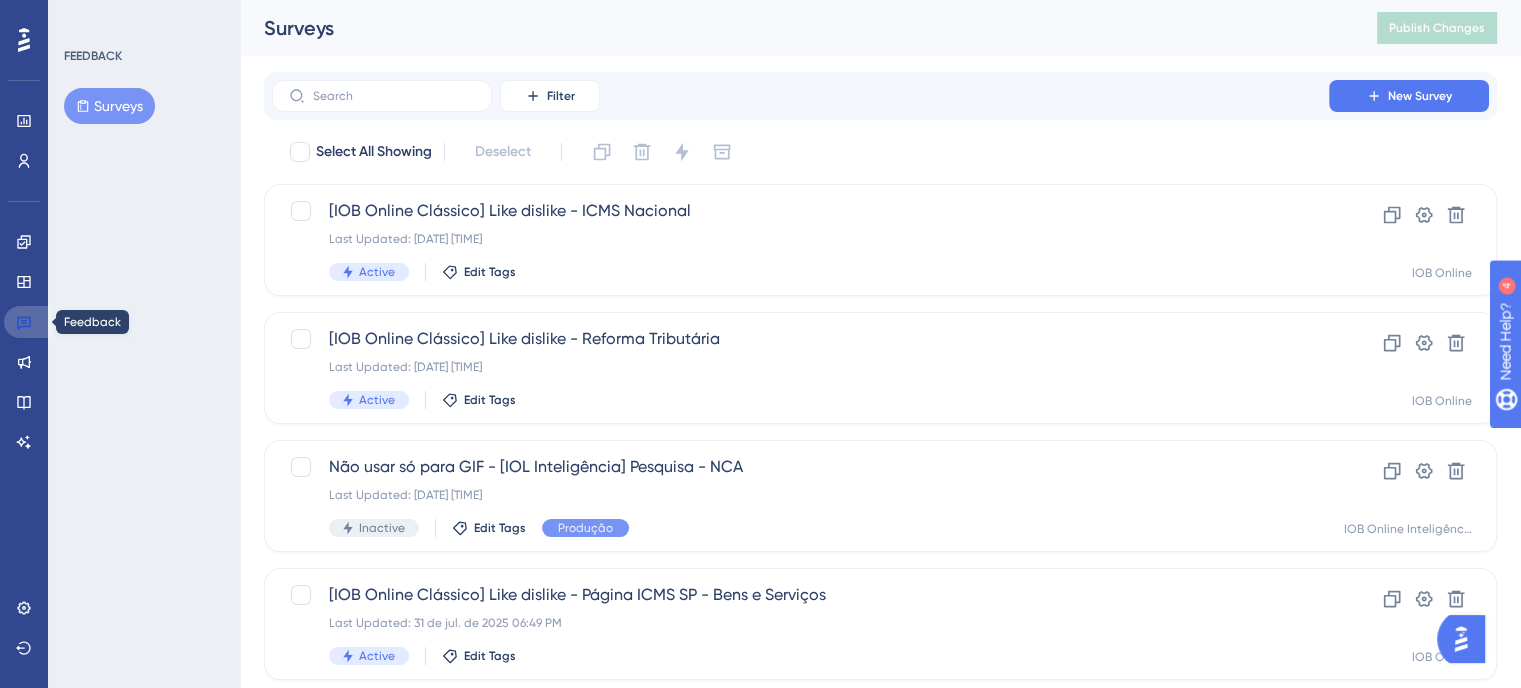 click 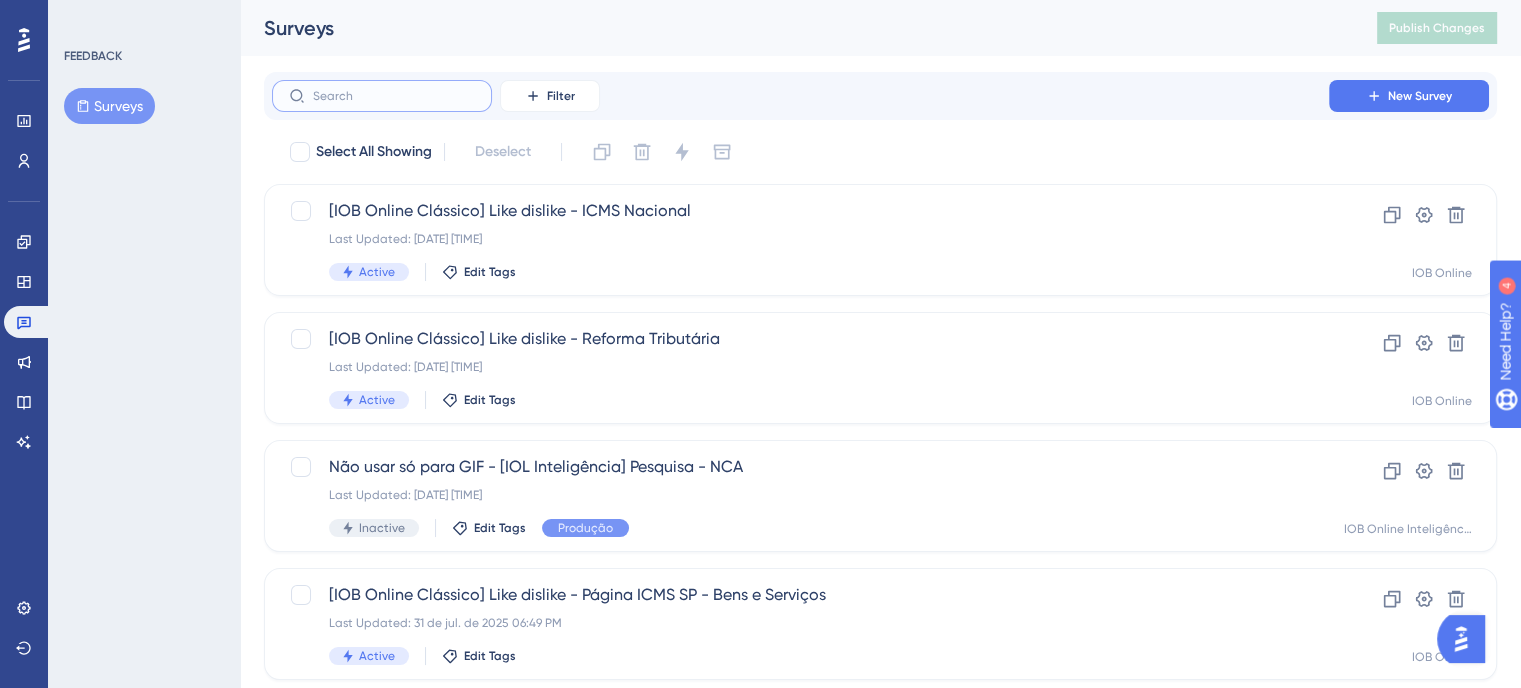 click at bounding box center [394, 96] 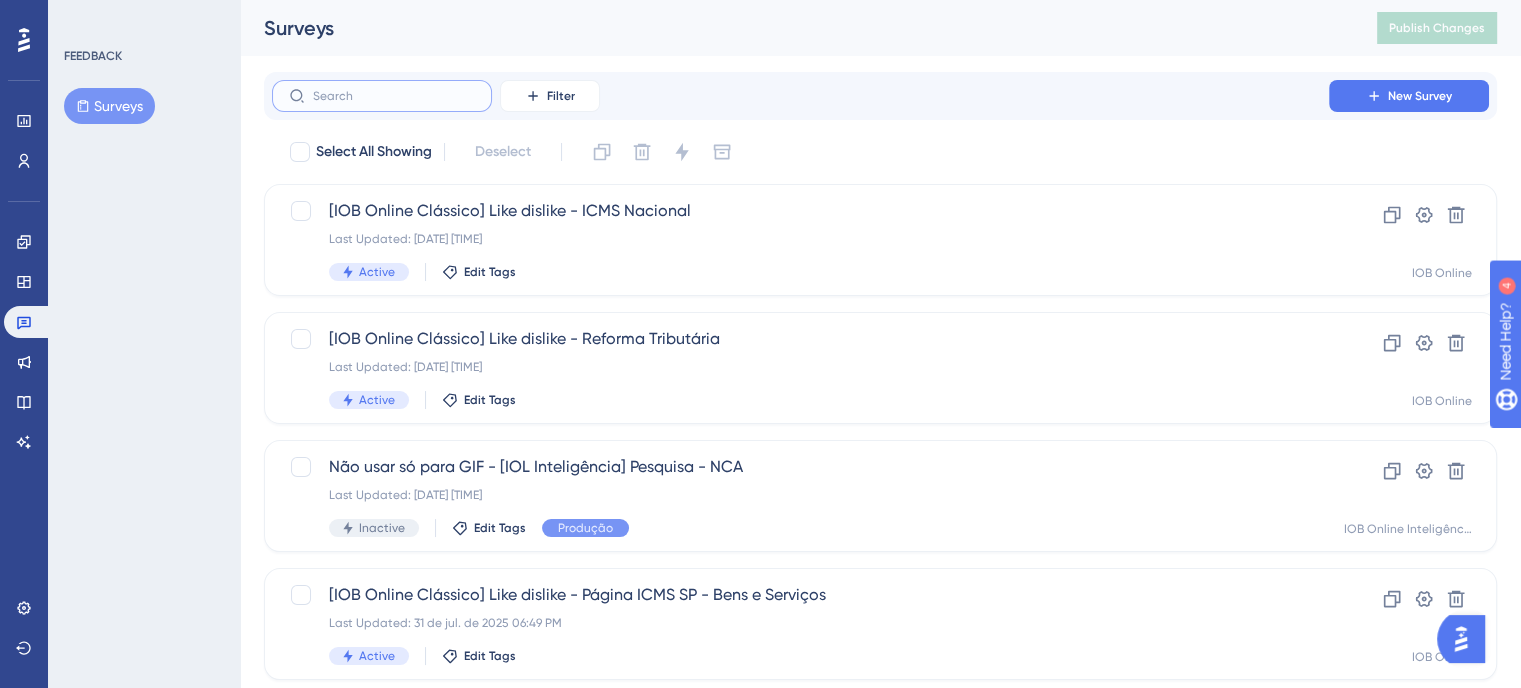 click at bounding box center [394, 96] 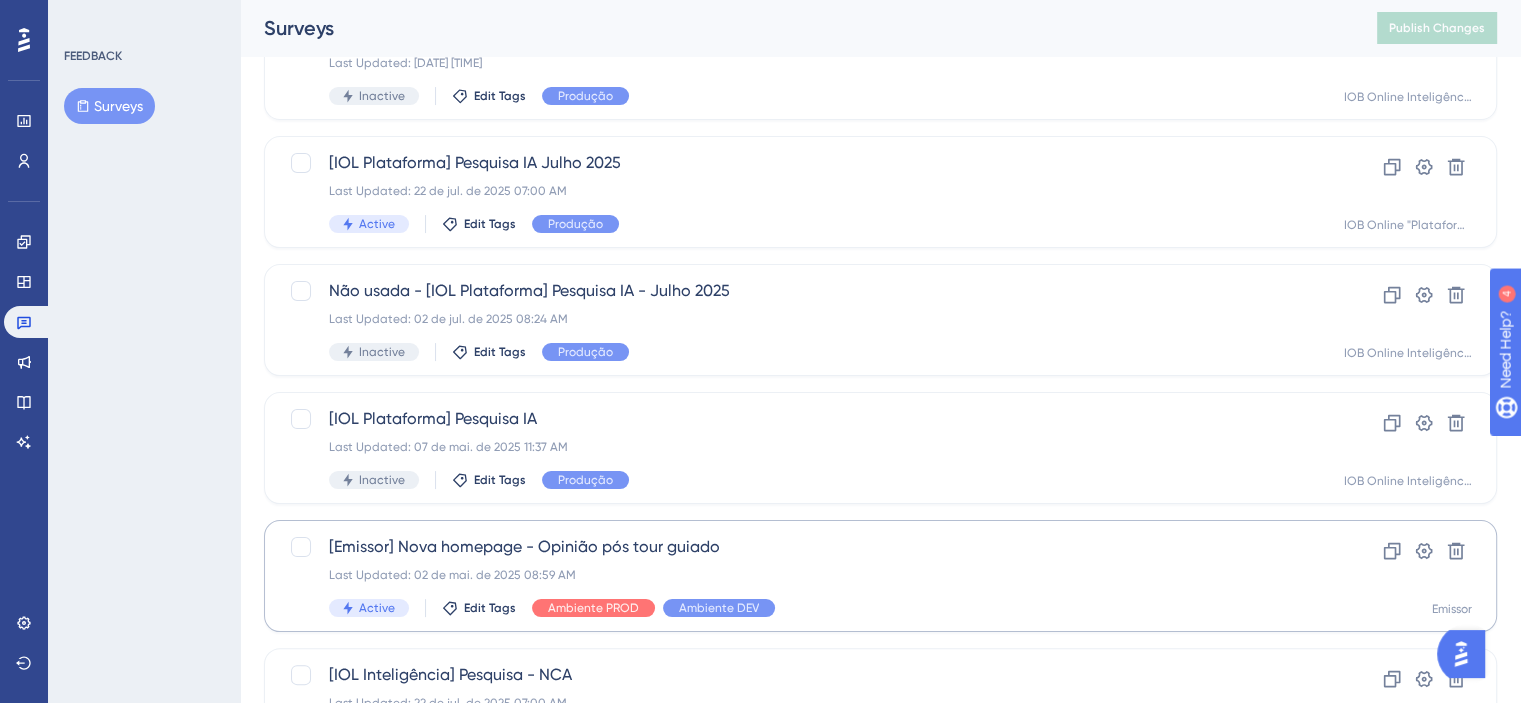 scroll, scrollTop: 500, scrollLeft: 0, axis: vertical 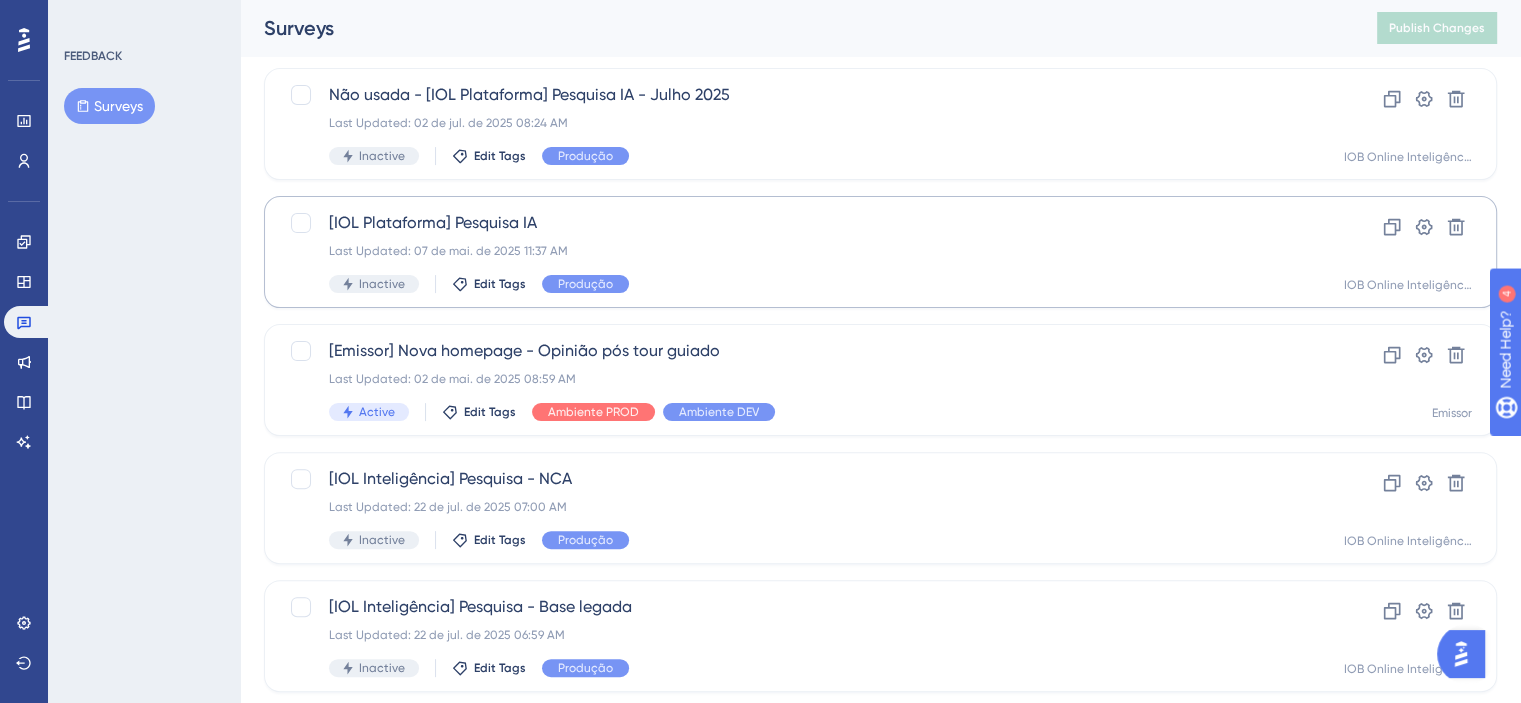 type on "IA" 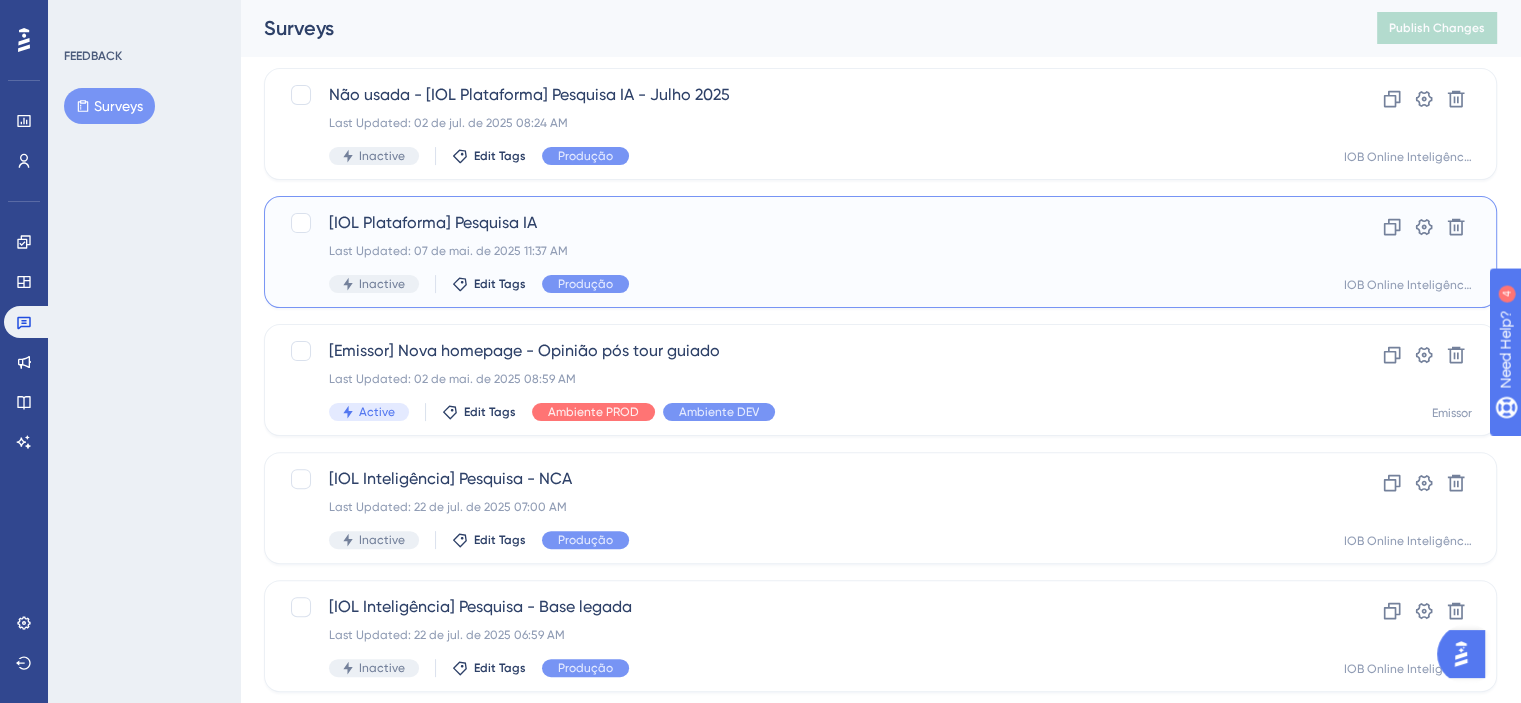 click on "[IOL Plataforma] Pesquisa IA Last Updated: [DATE] [TIME] Inactive Edit Tags Produção" at bounding box center (800, 252) 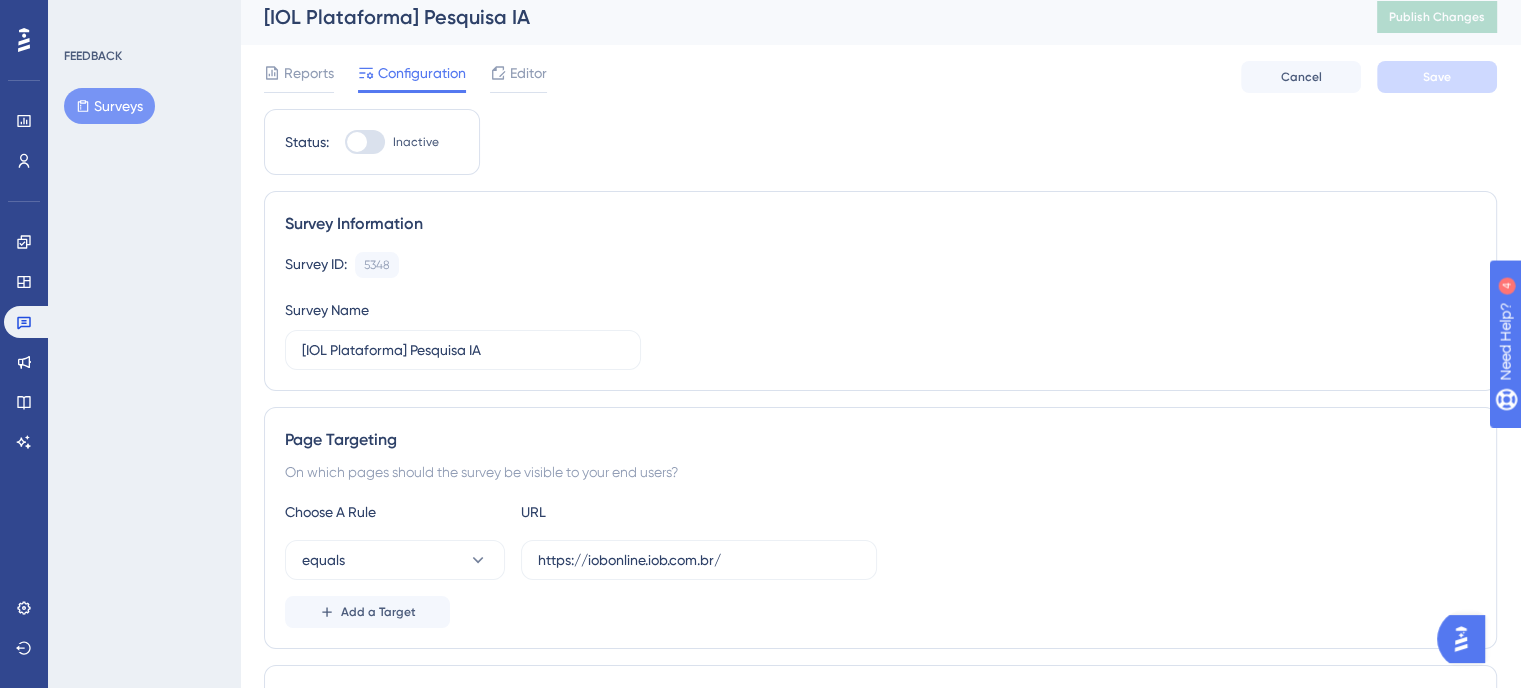 scroll, scrollTop: 0, scrollLeft: 0, axis: both 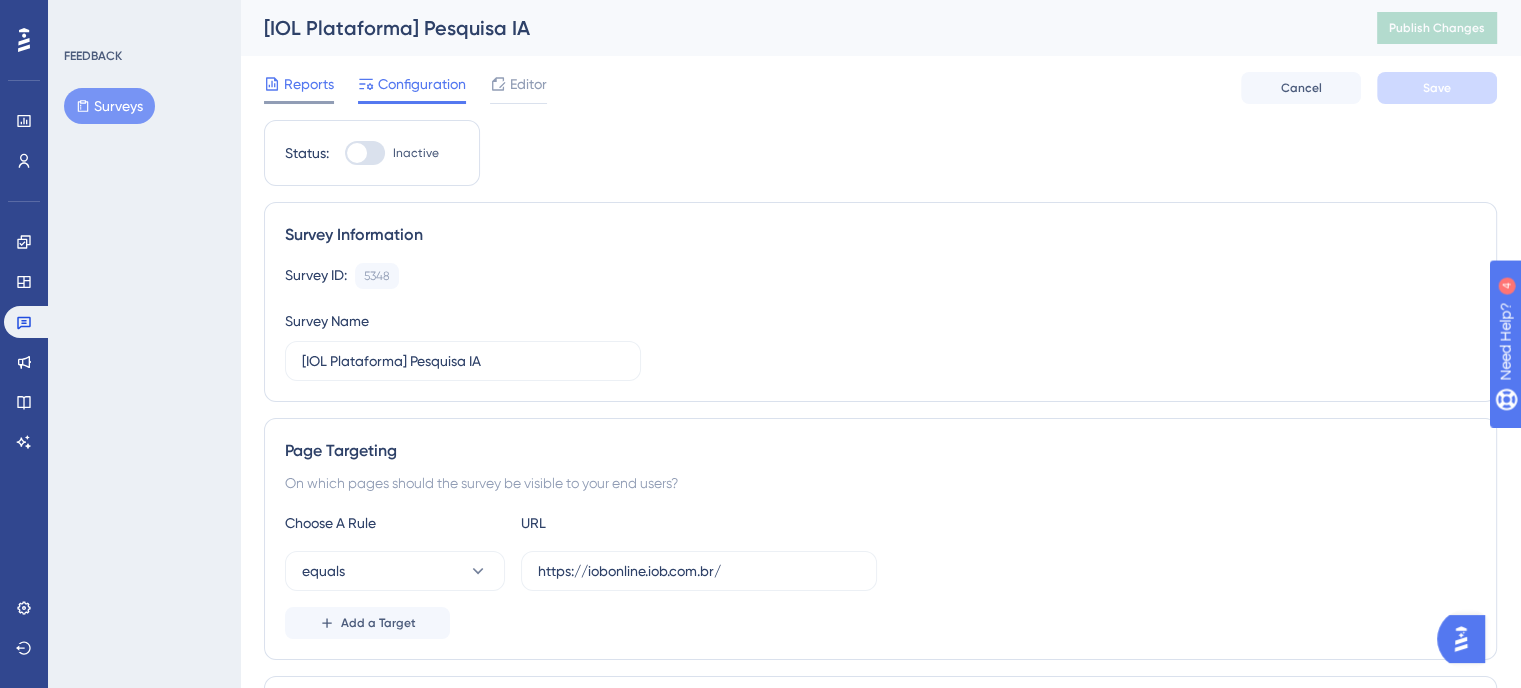 click on "Reports" at bounding box center (309, 84) 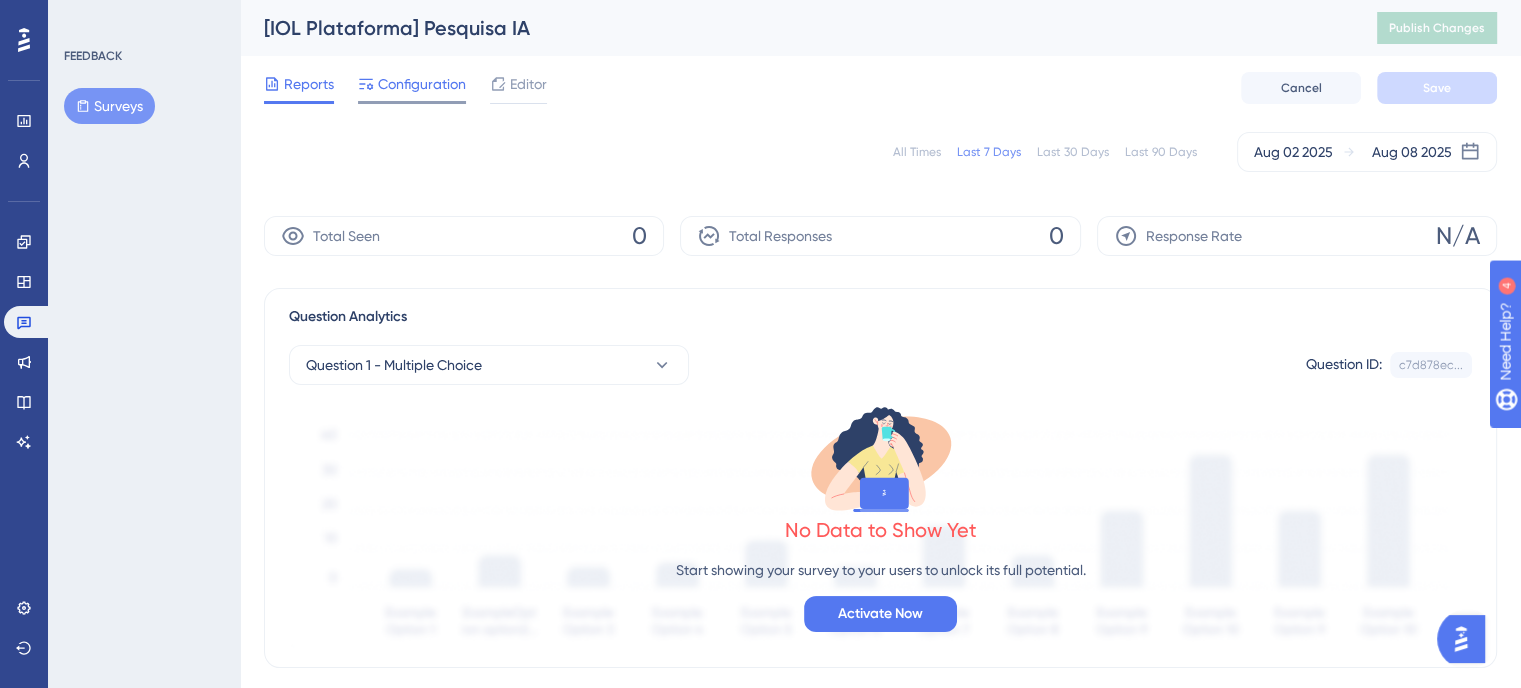 click on "Configuration" at bounding box center [422, 84] 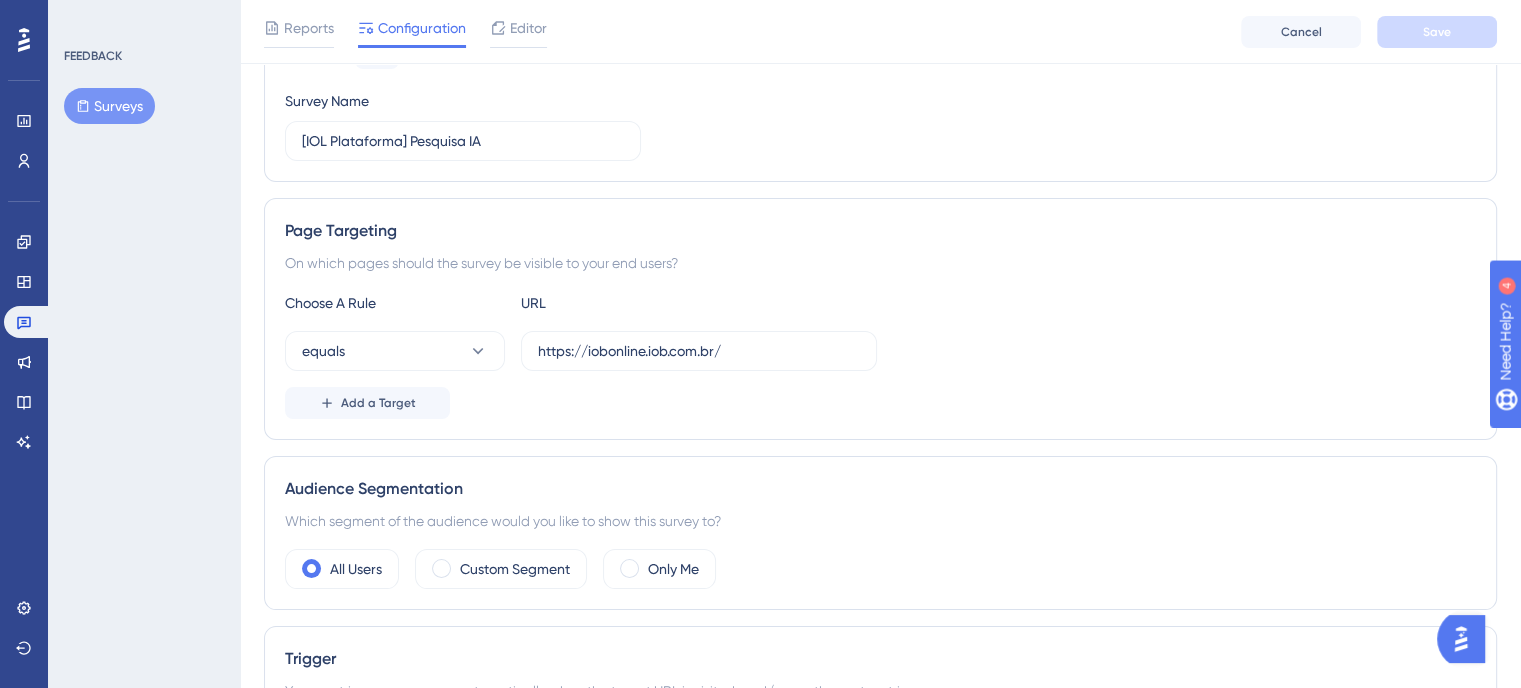 scroll, scrollTop: 200, scrollLeft: 0, axis: vertical 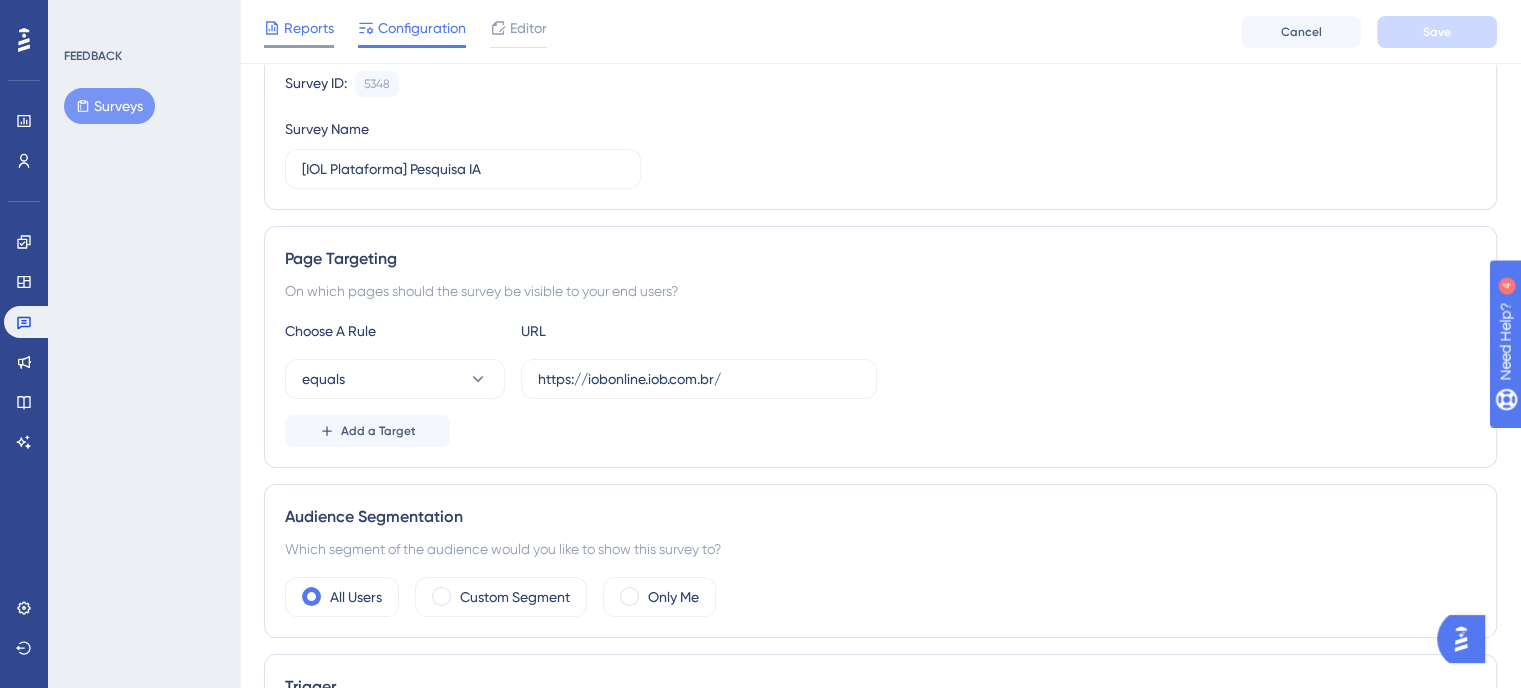 click on "Reports" at bounding box center (309, 28) 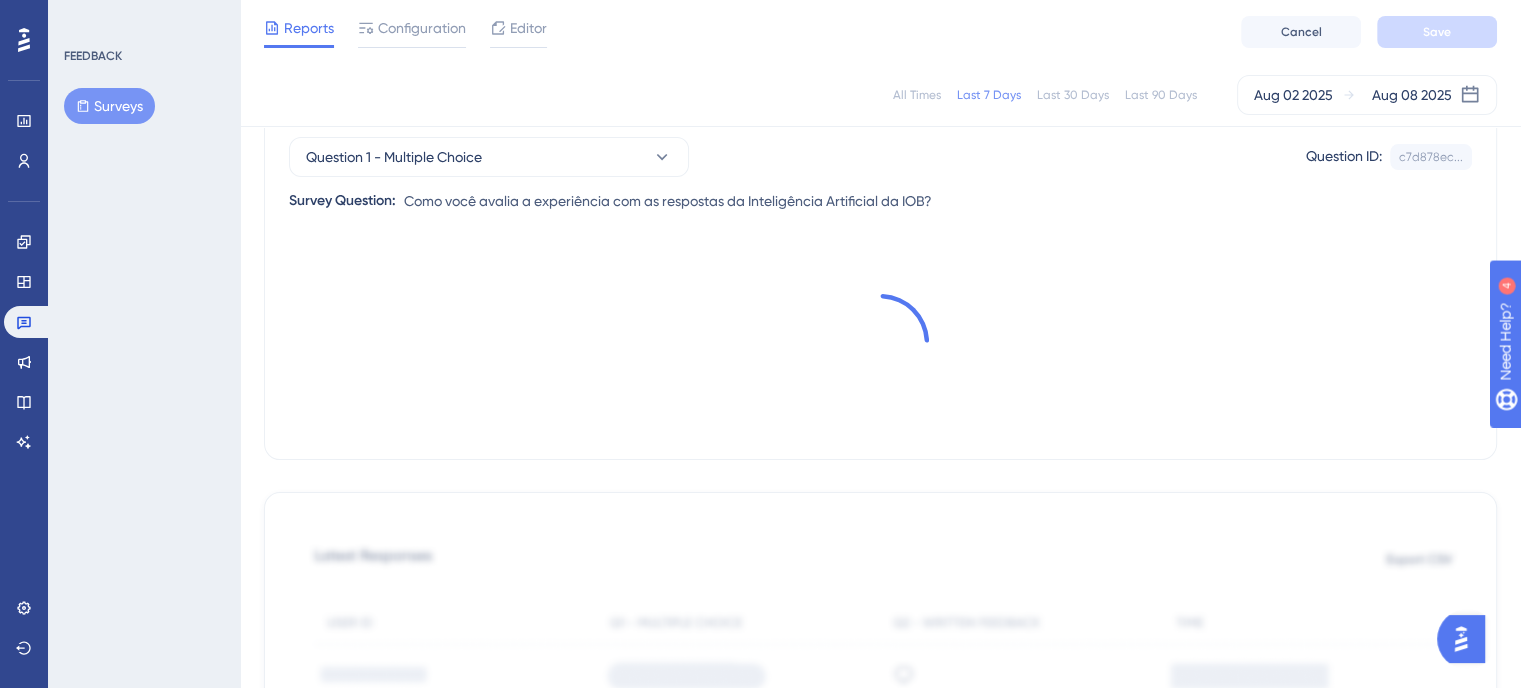 scroll, scrollTop: 0, scrollLeft: 0, axis: both 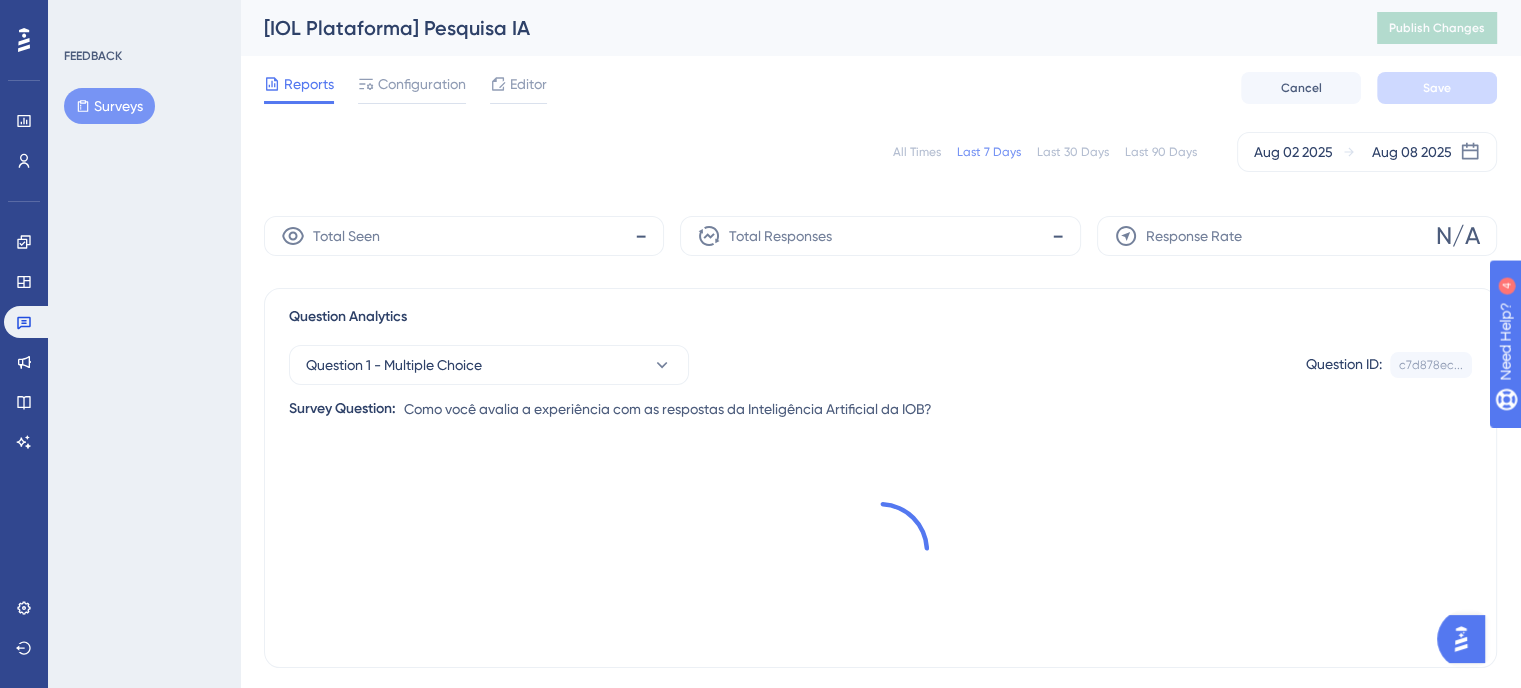 click on "All Times" at bounding box center (917, 152) 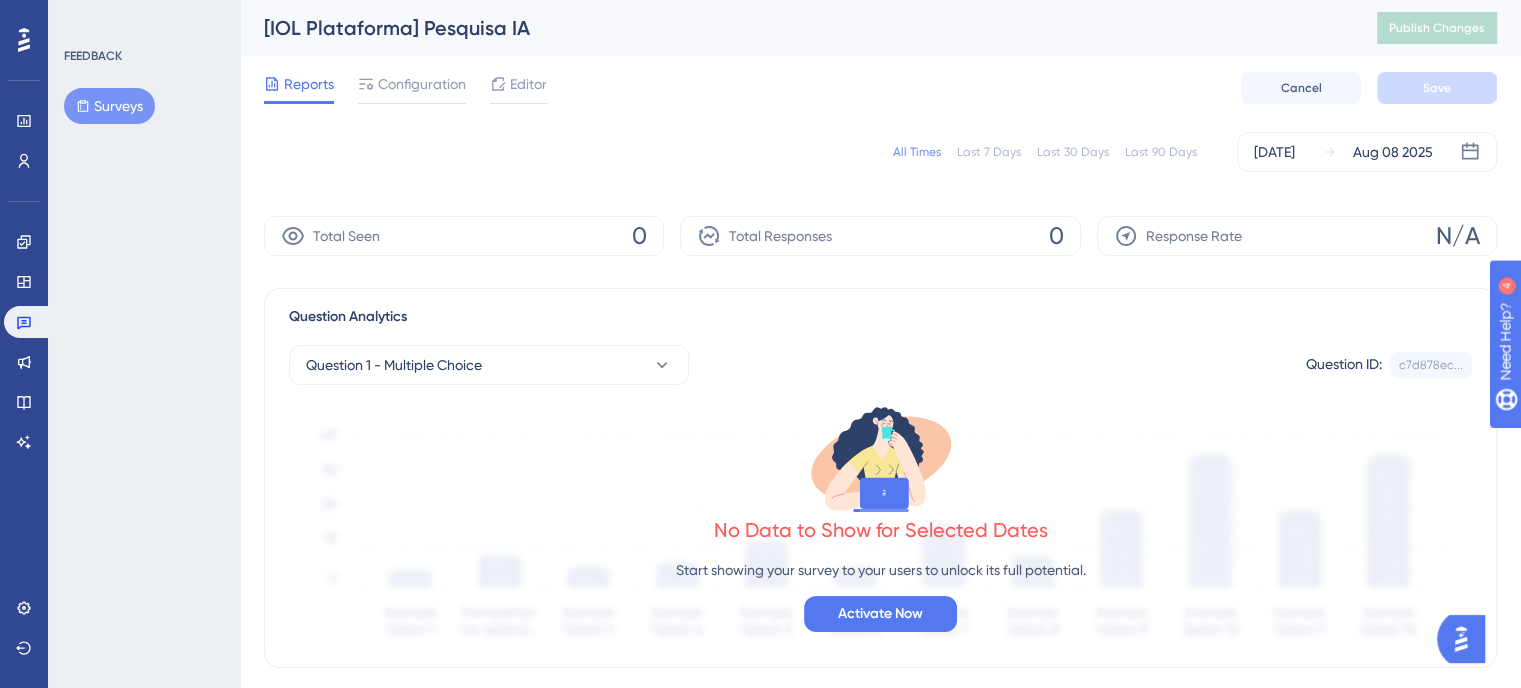 click on "All Times" at bounding box center (917, 152) 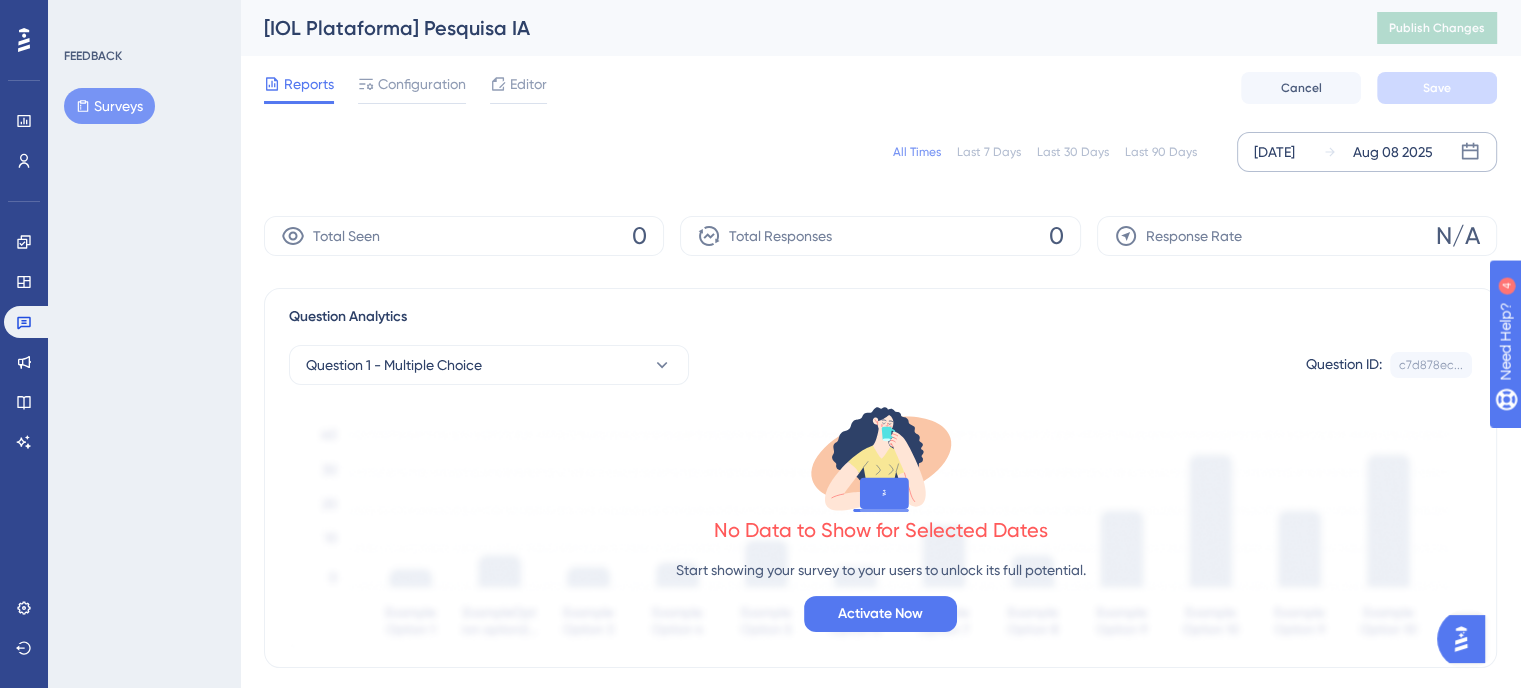 click on "[DATE]" at bounding box center (1274, 152) 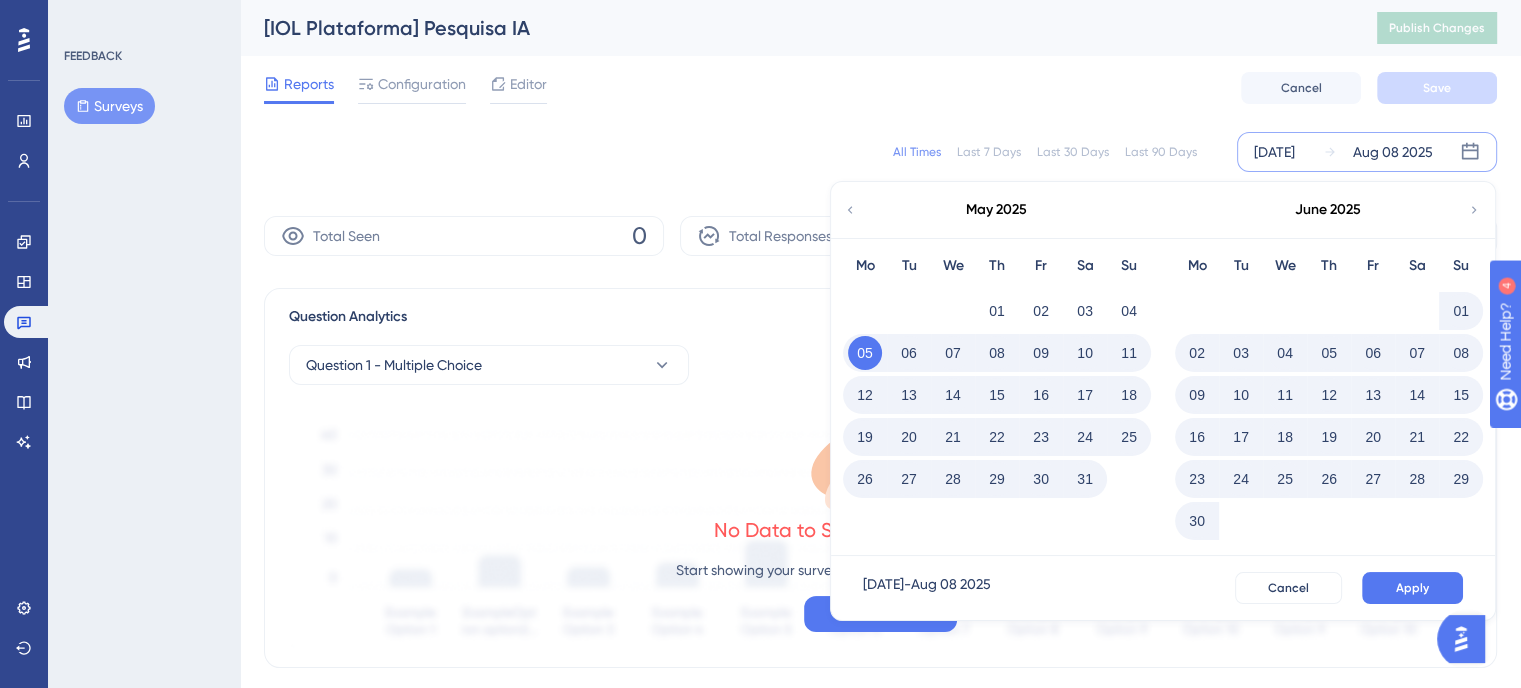 click on "Reports Configuration Editor Cancel Save" at bounding box center (880, 88) 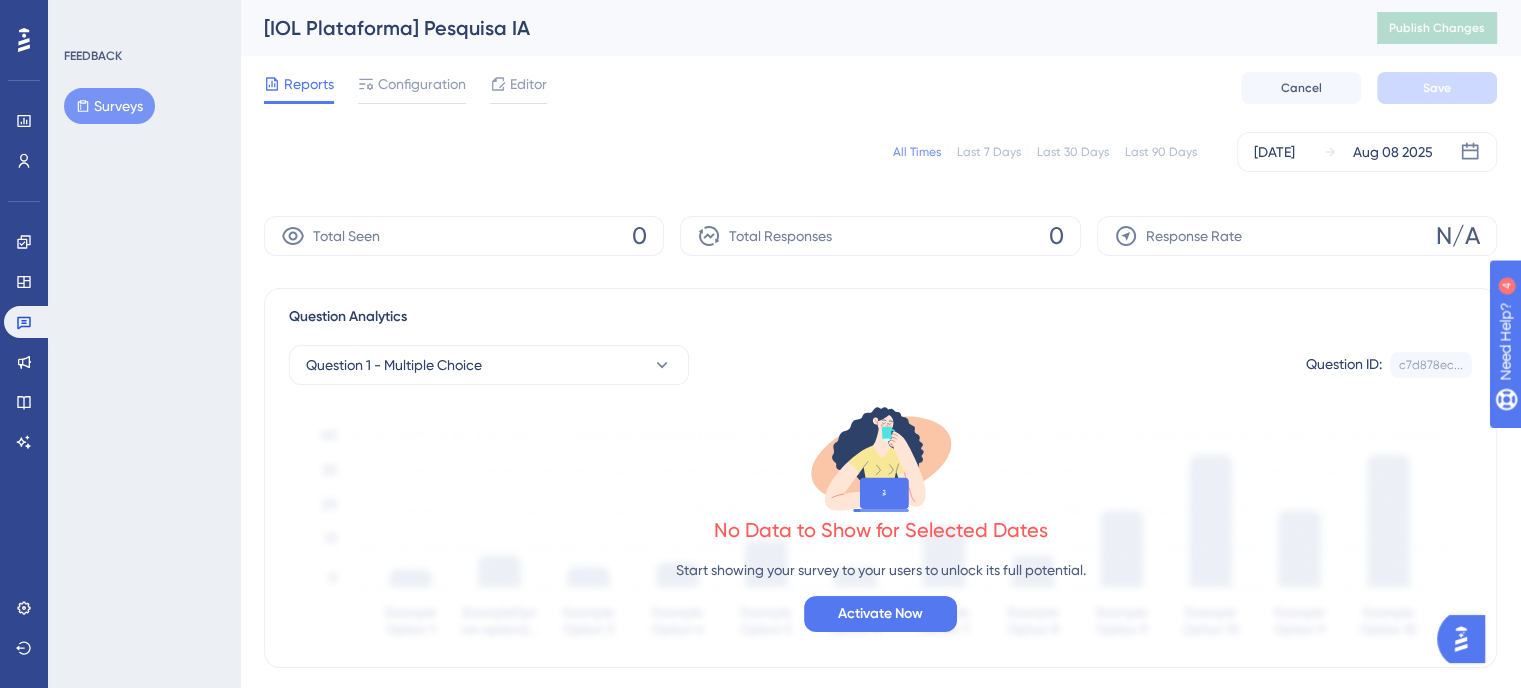 click on "Reports Configuration Editor Cancel Save" at bounding box center (880, 88) 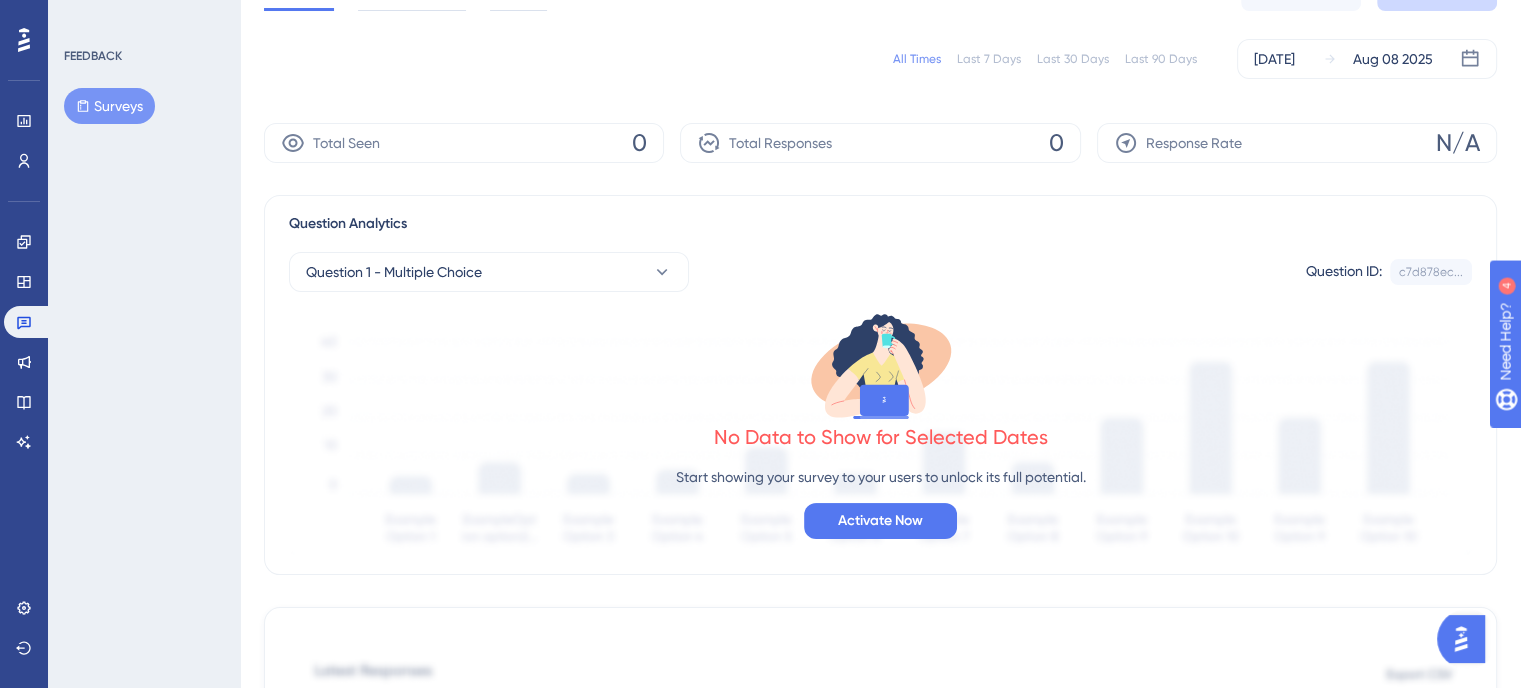 scroll, scrollTop: 300, scrollLeft: 0, axis: vertical 